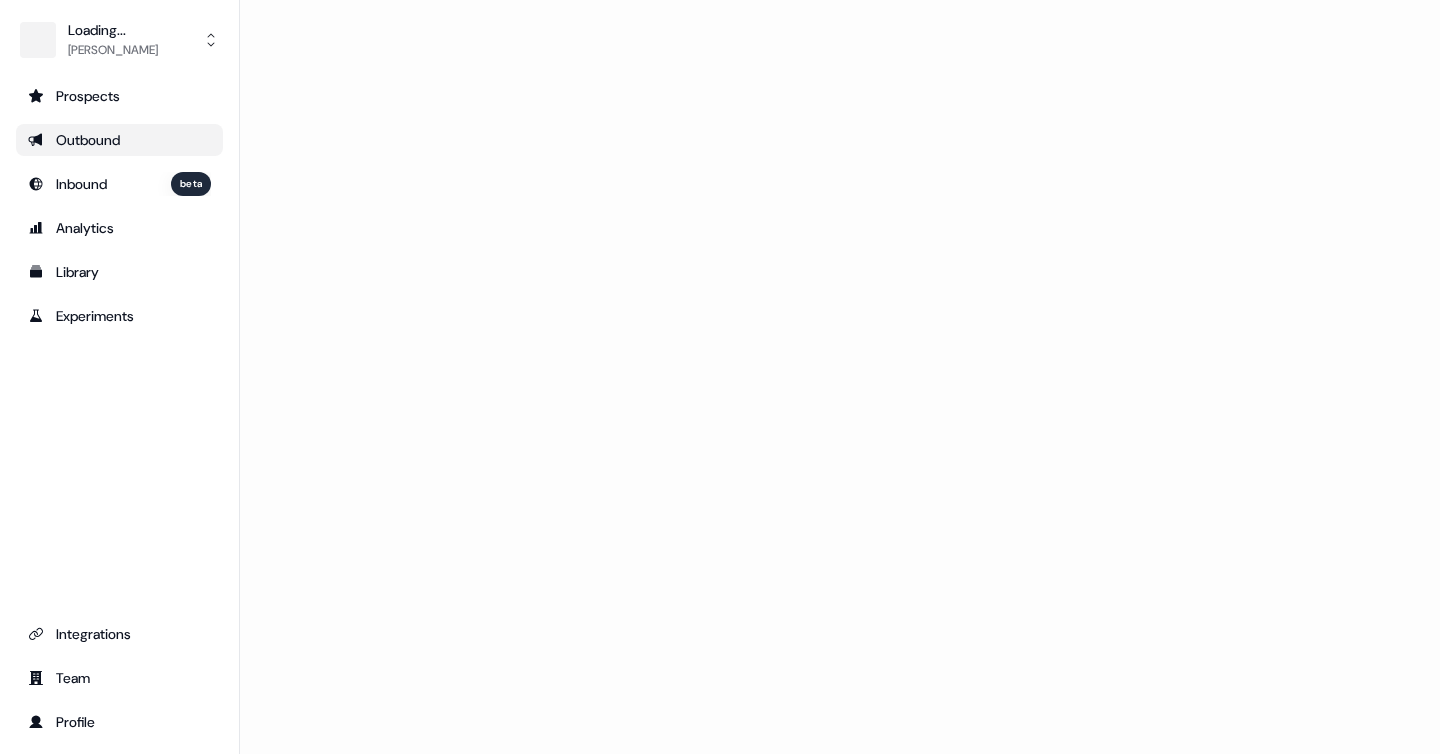 scroll, scrollTop: 0, scrollLeft: 0, axis: both 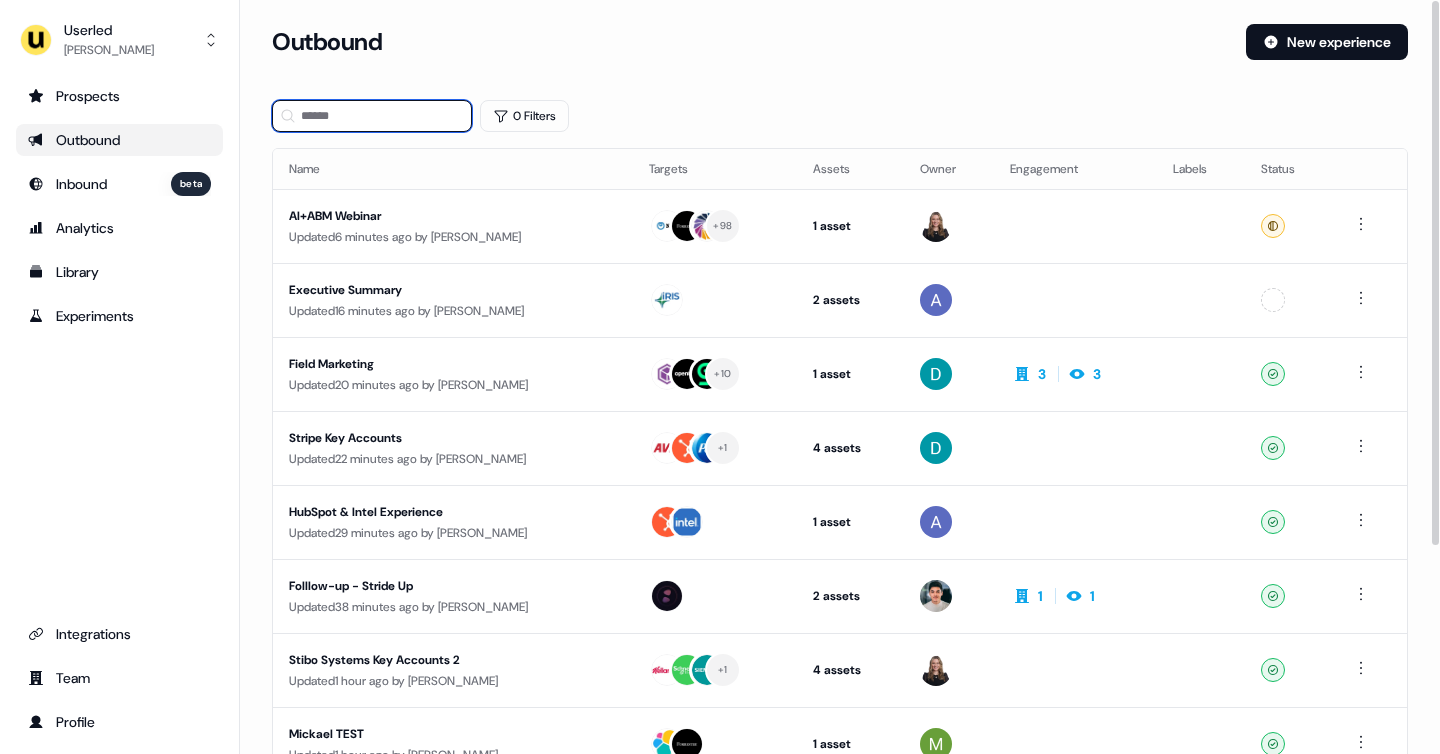 click at bounding box center (372, 116) 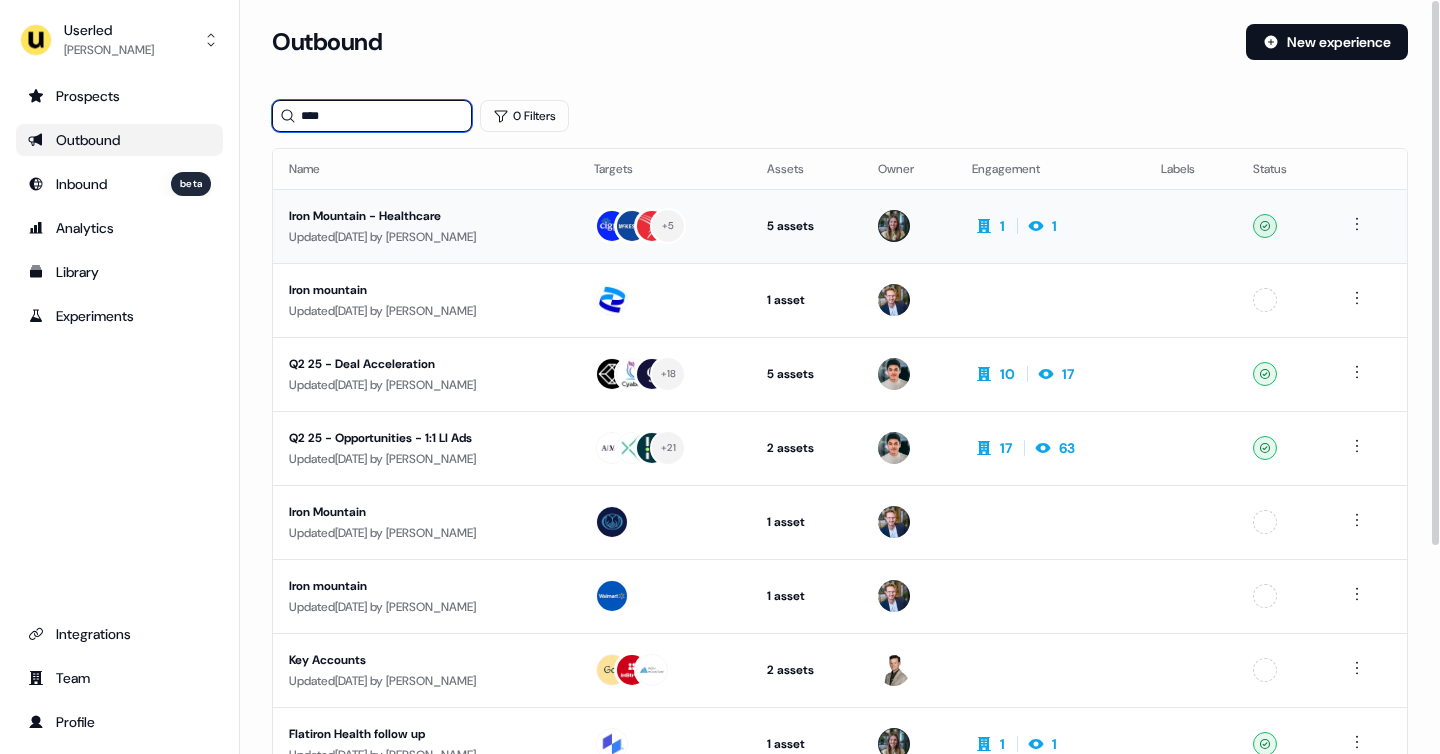 type on "****" 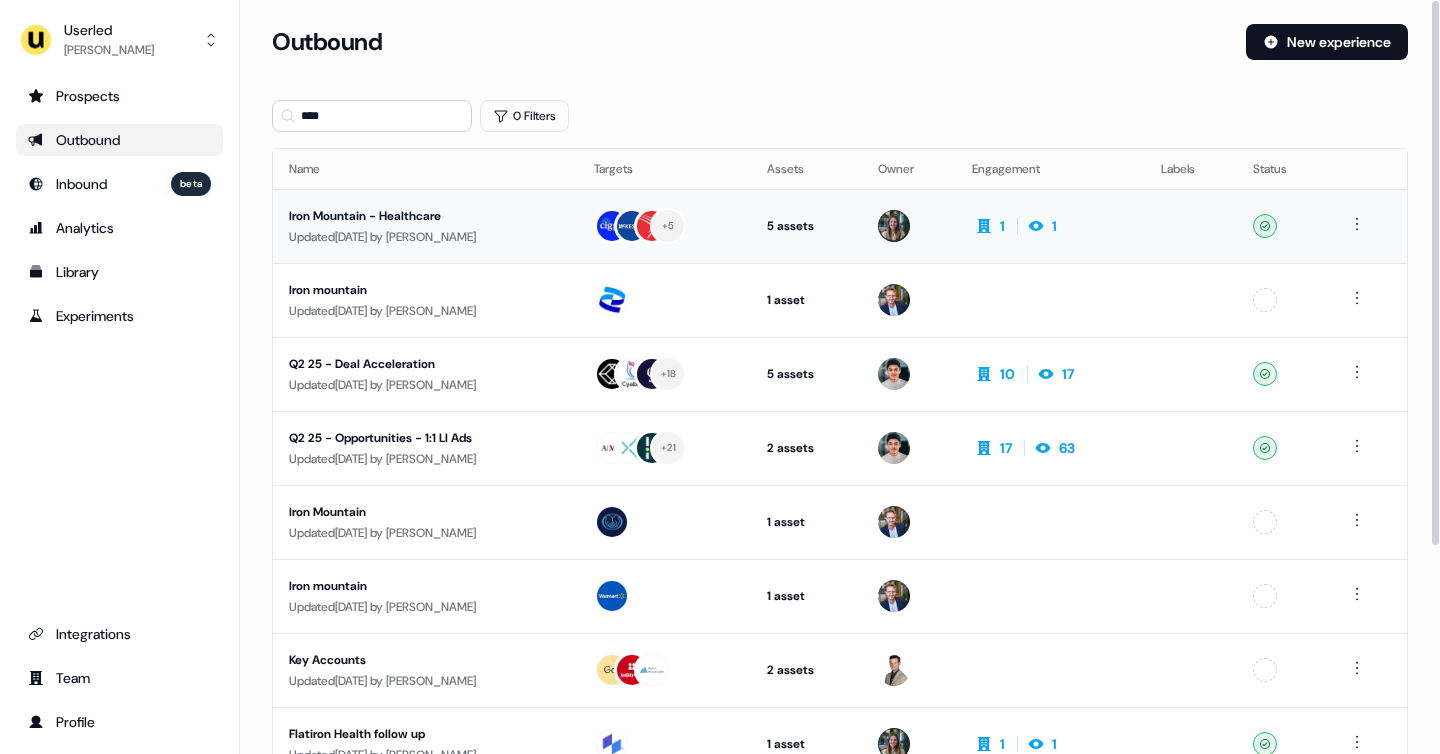 click on "Updated  [DATE]   by   [PERSON_NAME]" at bounding box center (425, 237) 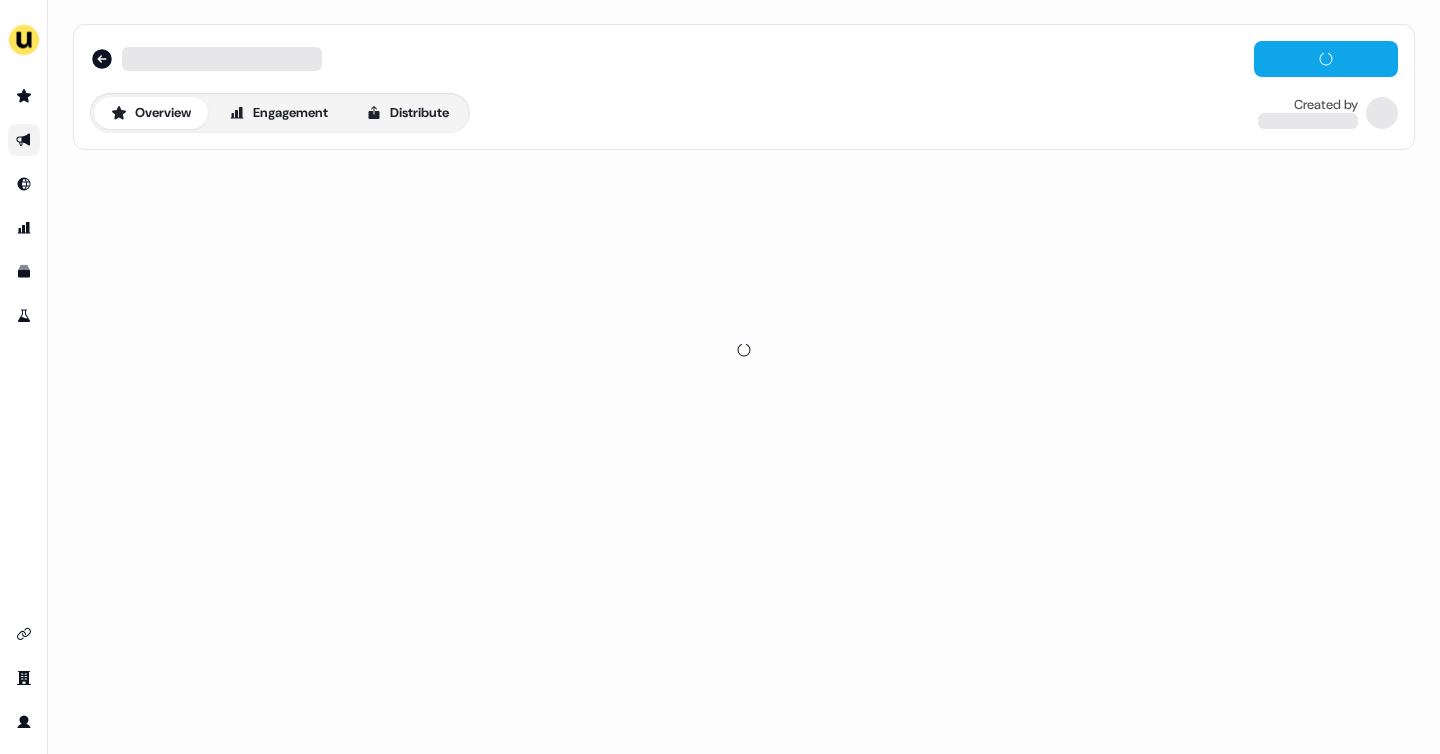 scroll, scrollTop: 0, scrollLeft: 0, axis: both 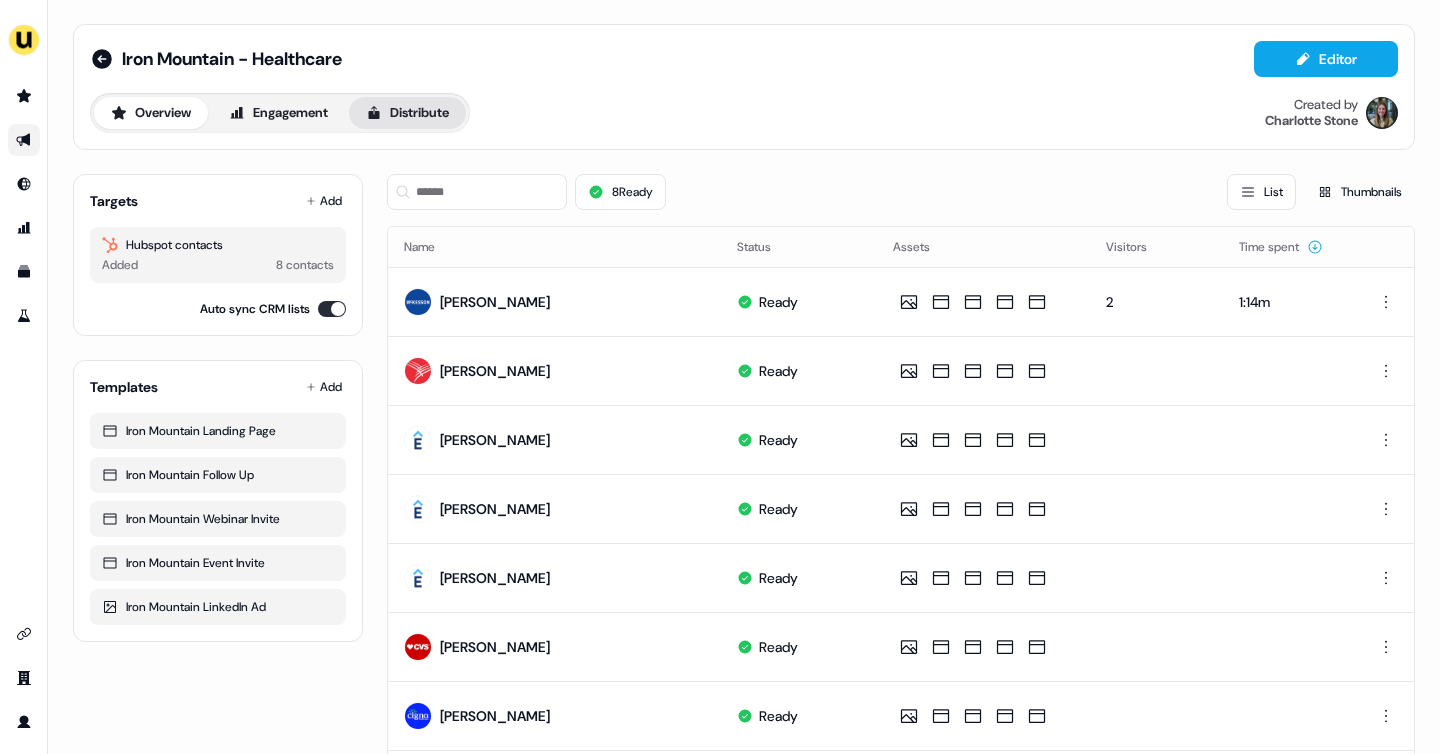 click on "Distribute" at bounding box center (407, 113) 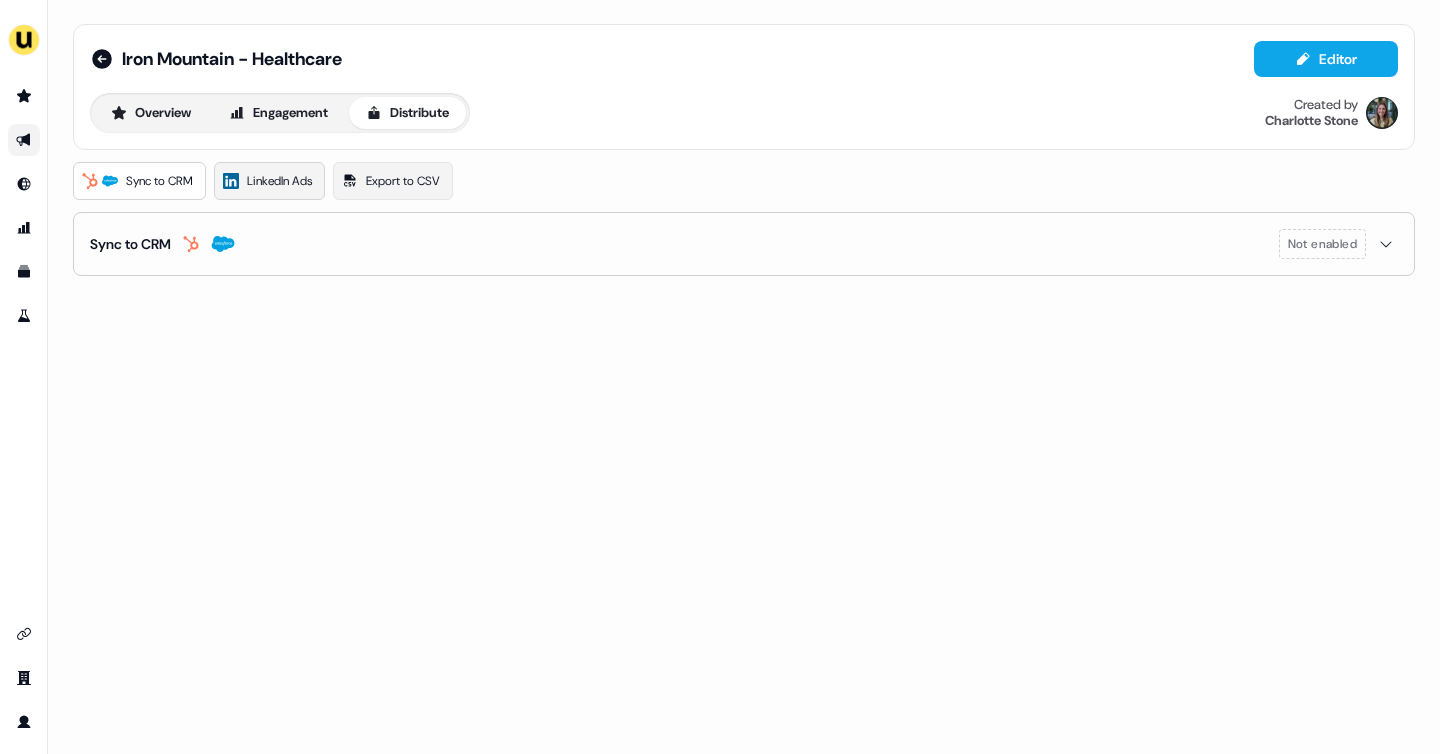 click on "LinkedIn Ads" at bounding box center (269, 181) 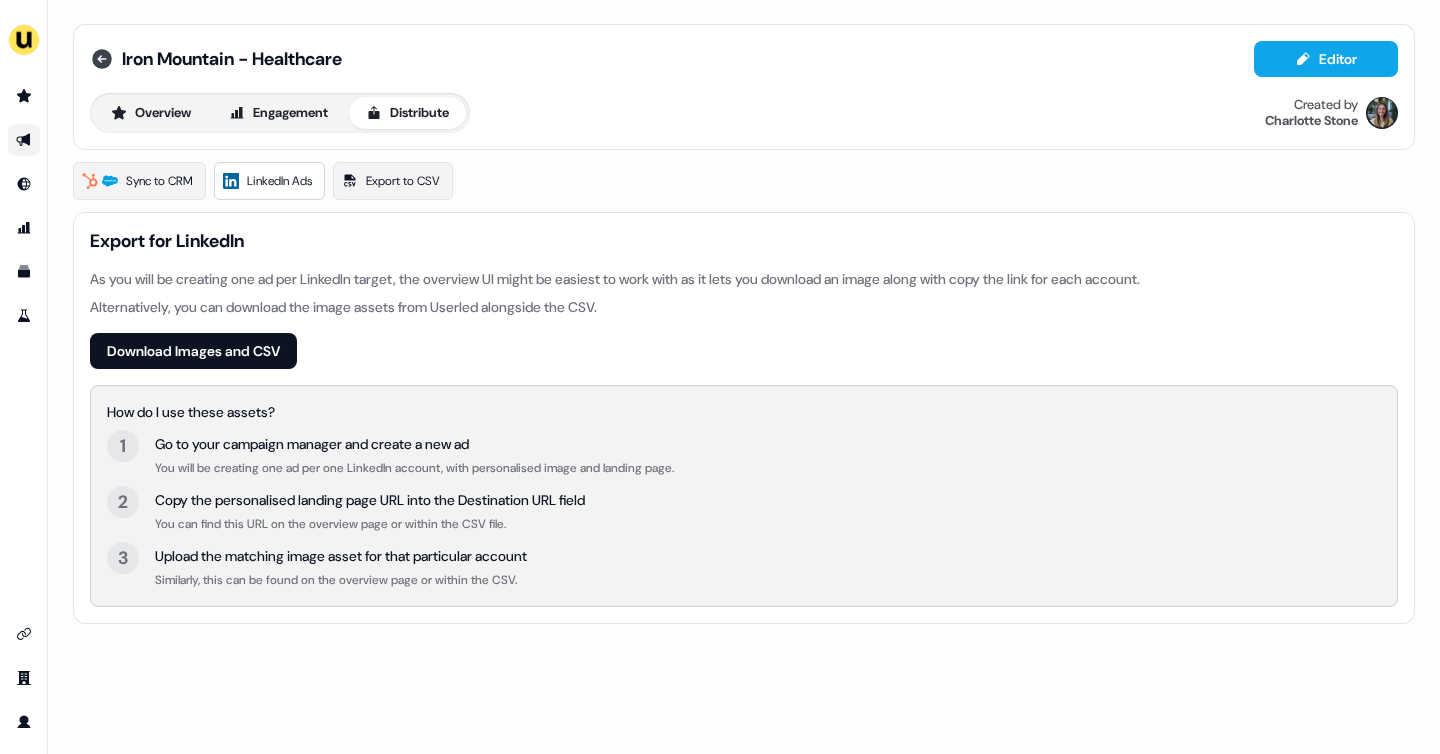 click 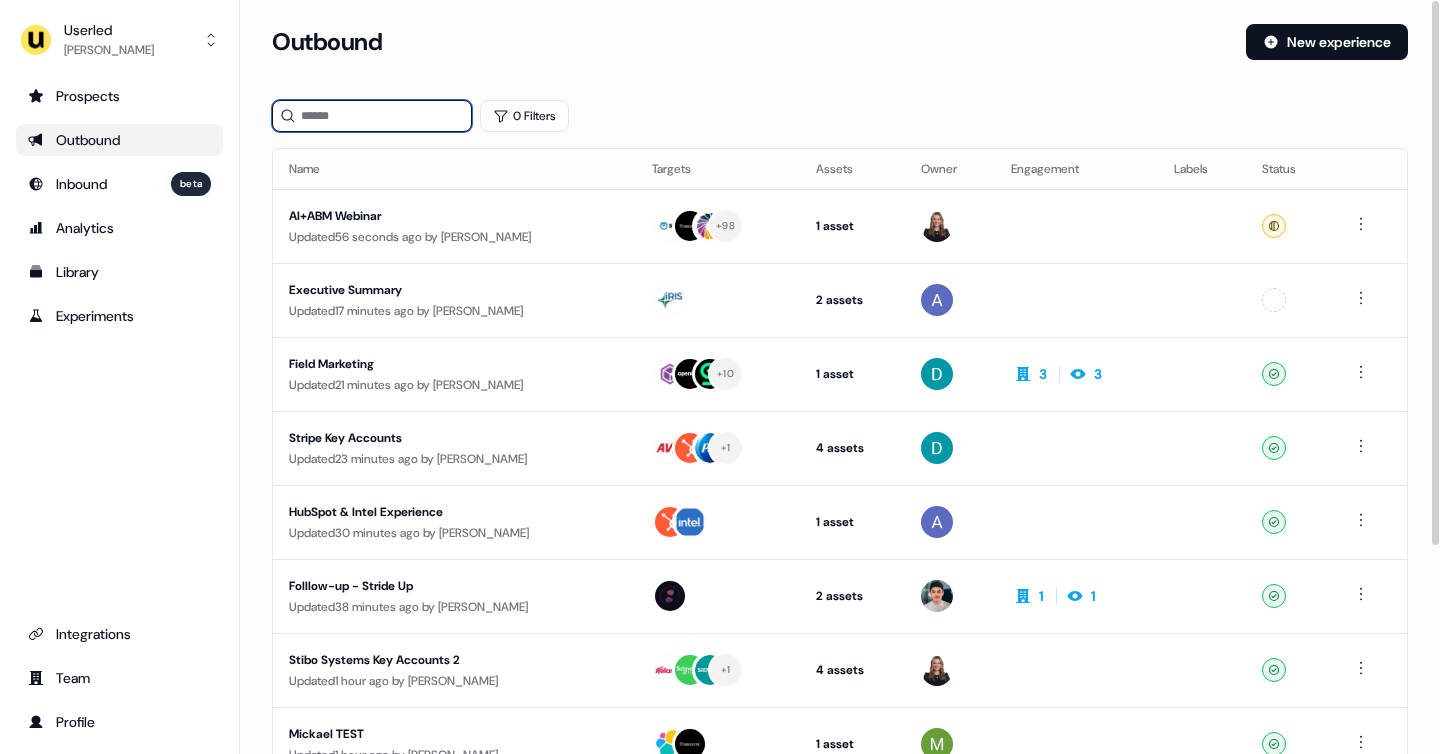 click at bounding box center (372, 116) 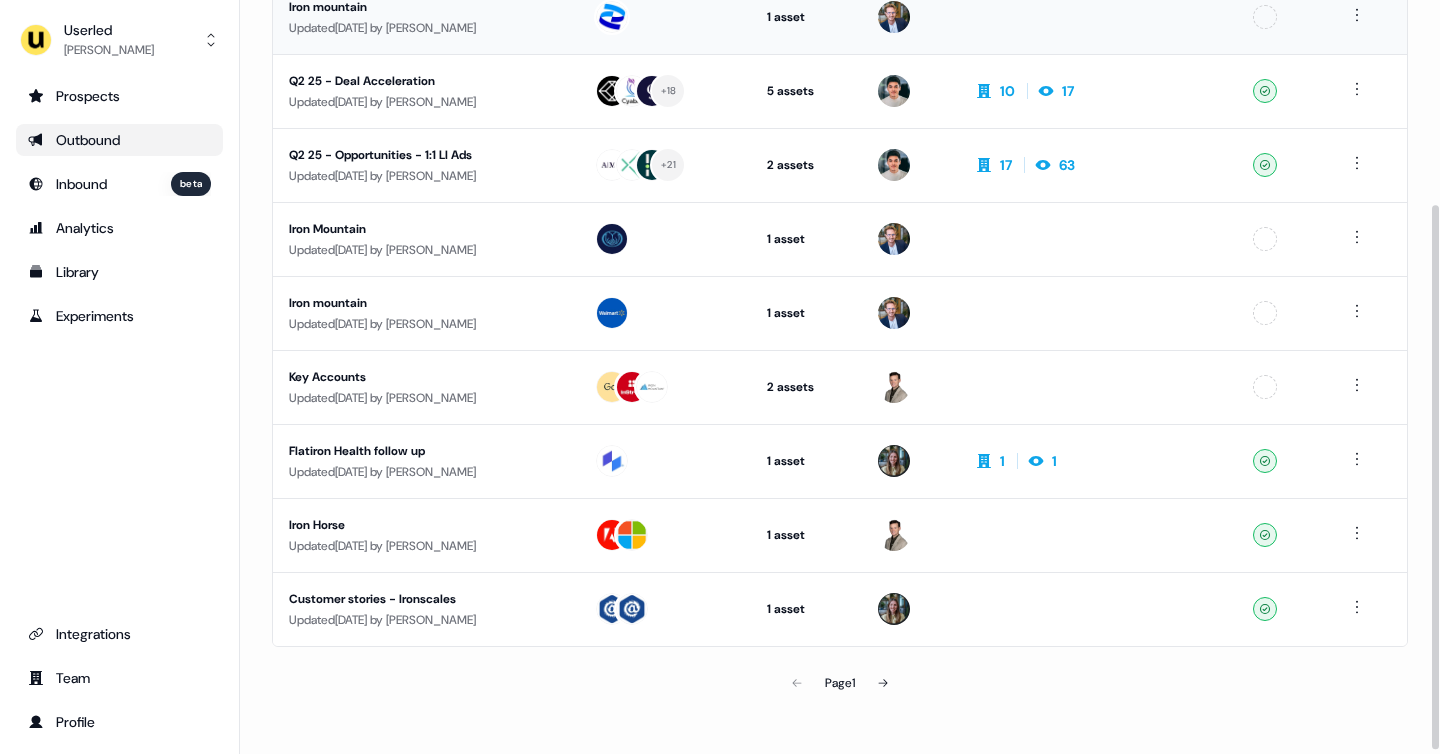 scroll, scrollTop: 0, scrollLeft: 0, axis: both 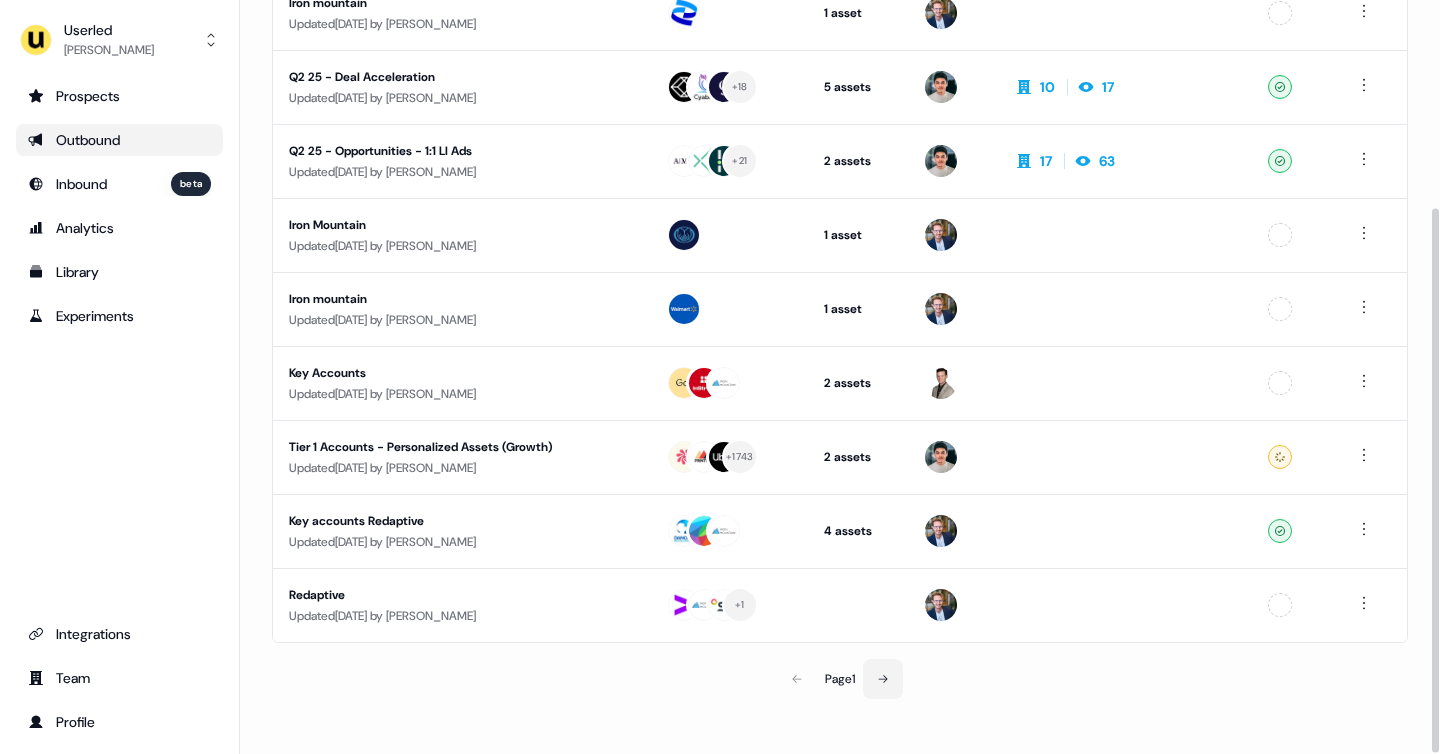 type on "**********" 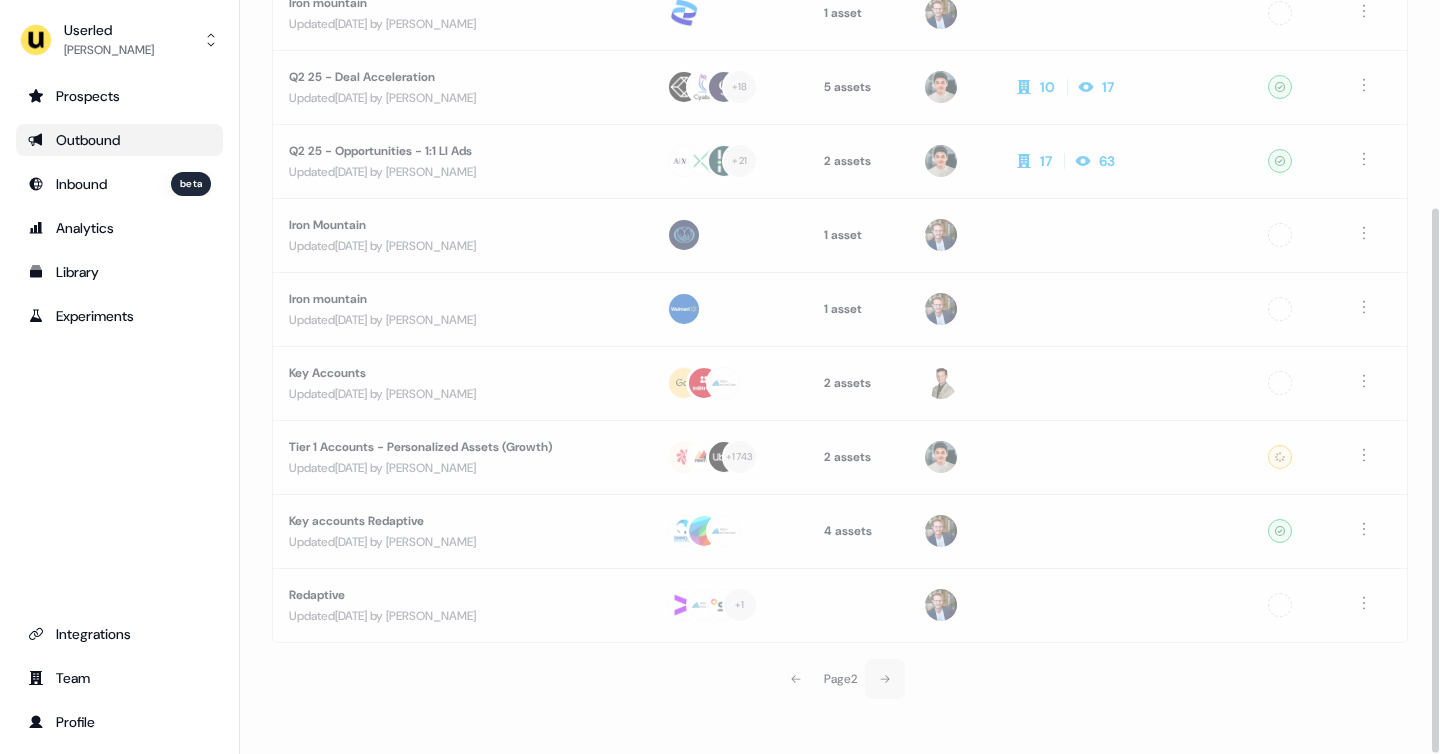 scroll, scrollTop: 65, scrollLeft: 0, axis: vertical 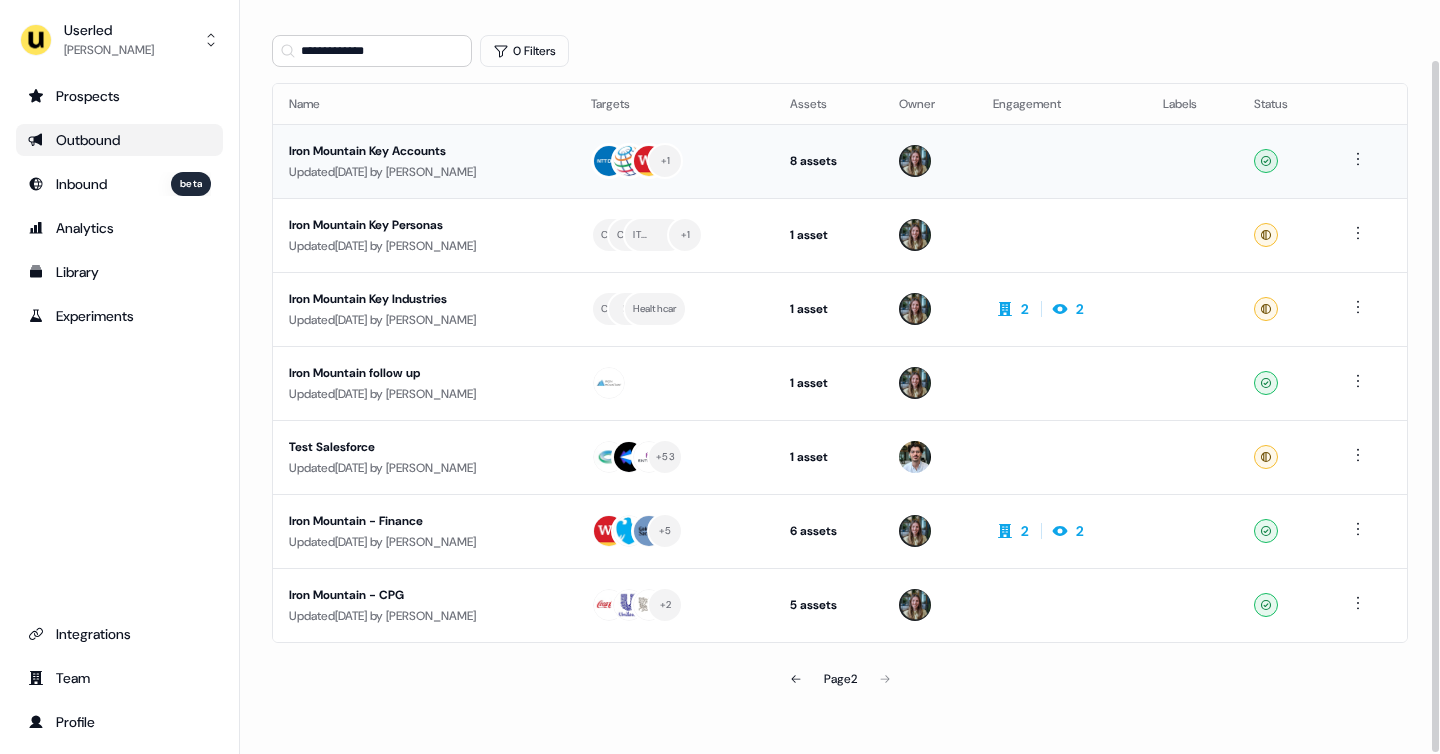 click on "Updated  8 months ago   by   Yann Sarfati" at bounding box center (424, 172) 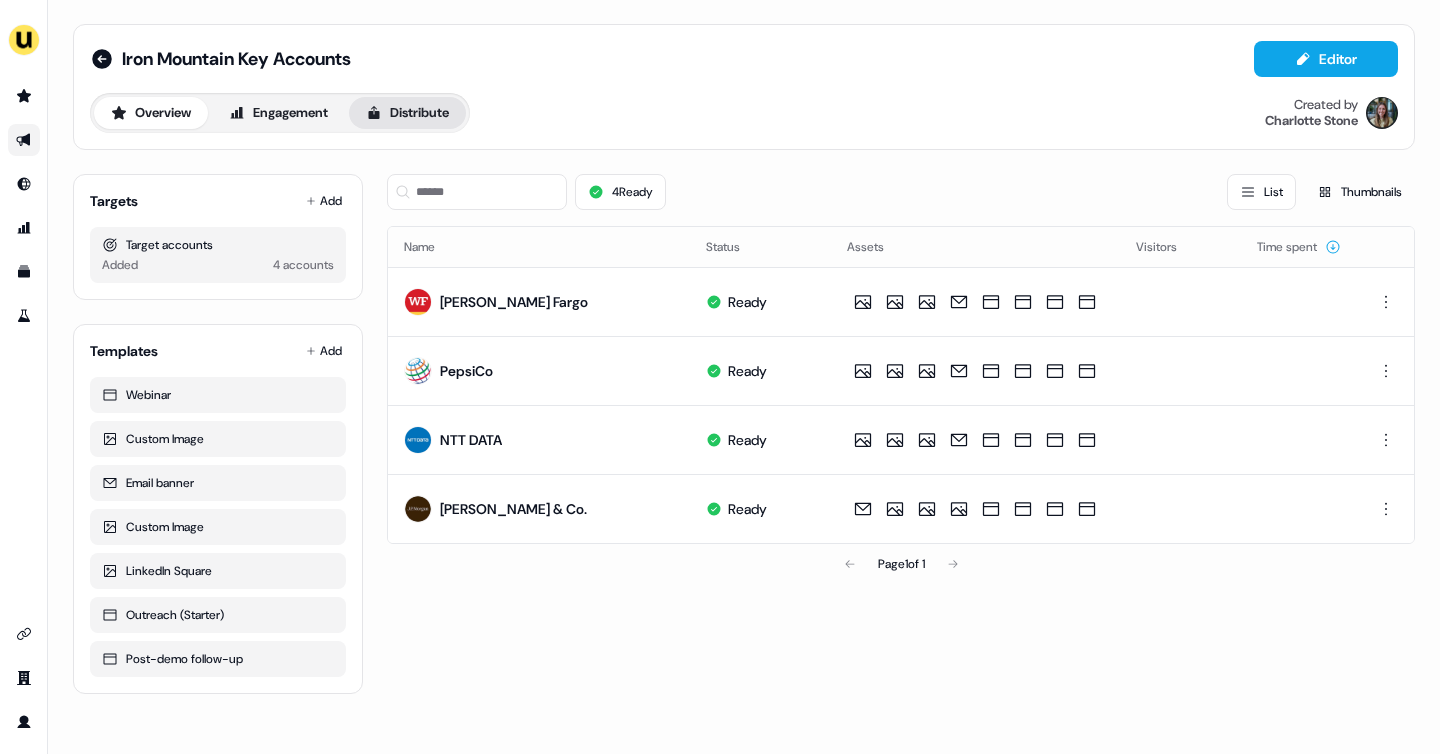 click on "Distribute" at bounding box center [407, 113] 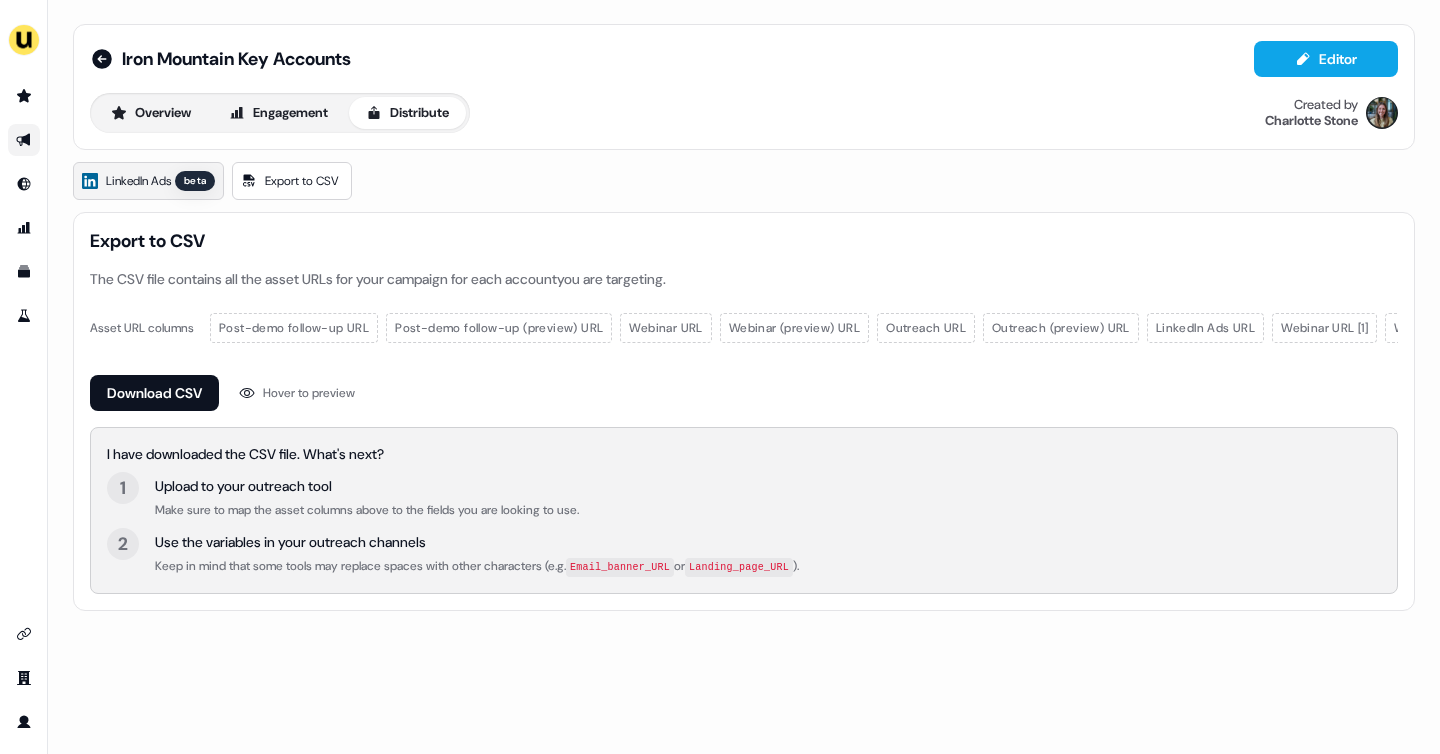 click on "LinkedIn Ads" at bounding box center (138, 181) 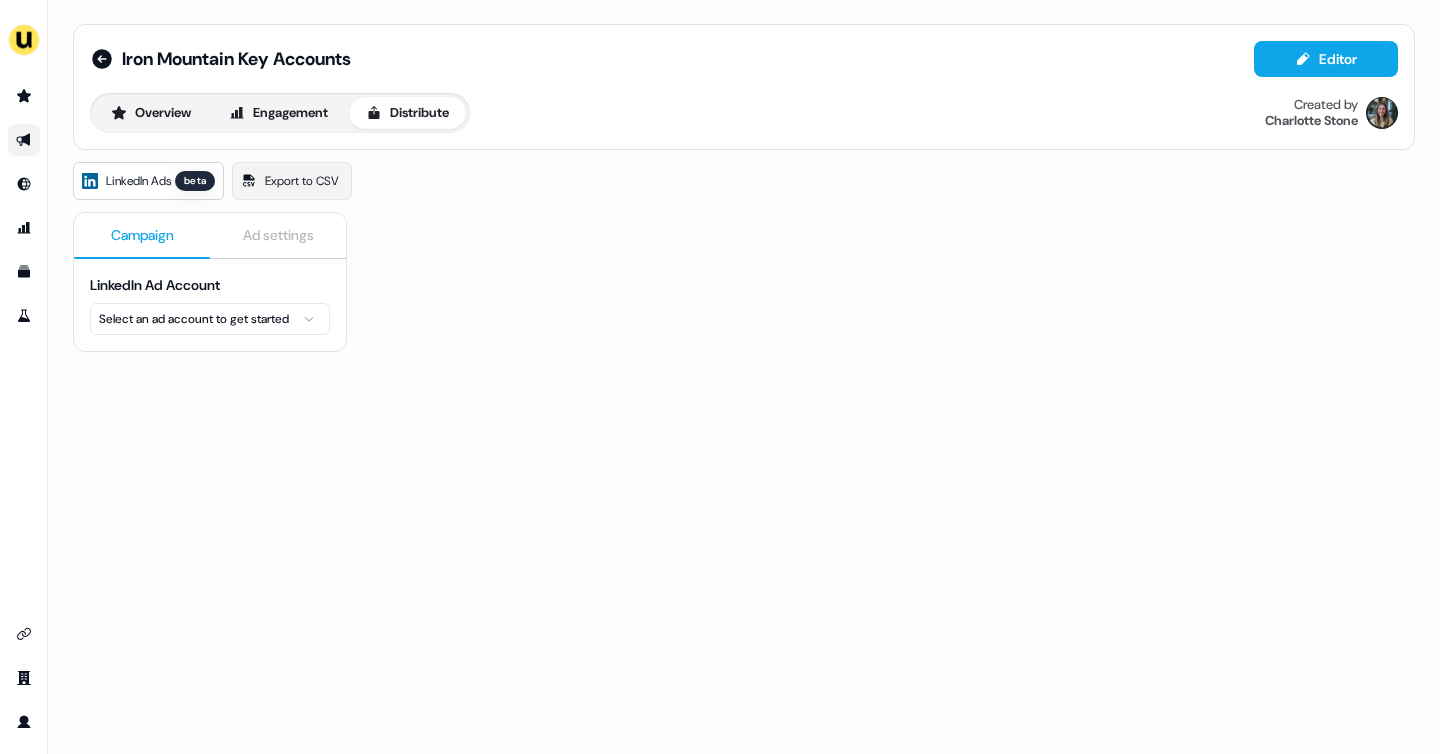 click on "For the best experience switch devices to a bigger screen. Go to Userled.io Iron Mountain Key Accounts  Editor Overview Engagement Distribute Created by Charlotte   Stone LinkedIn Ads beta Export to CSV Campaign Ad settings LinkedIn Ad Account Select an ad account to get started" at bounding box center [720, 377] 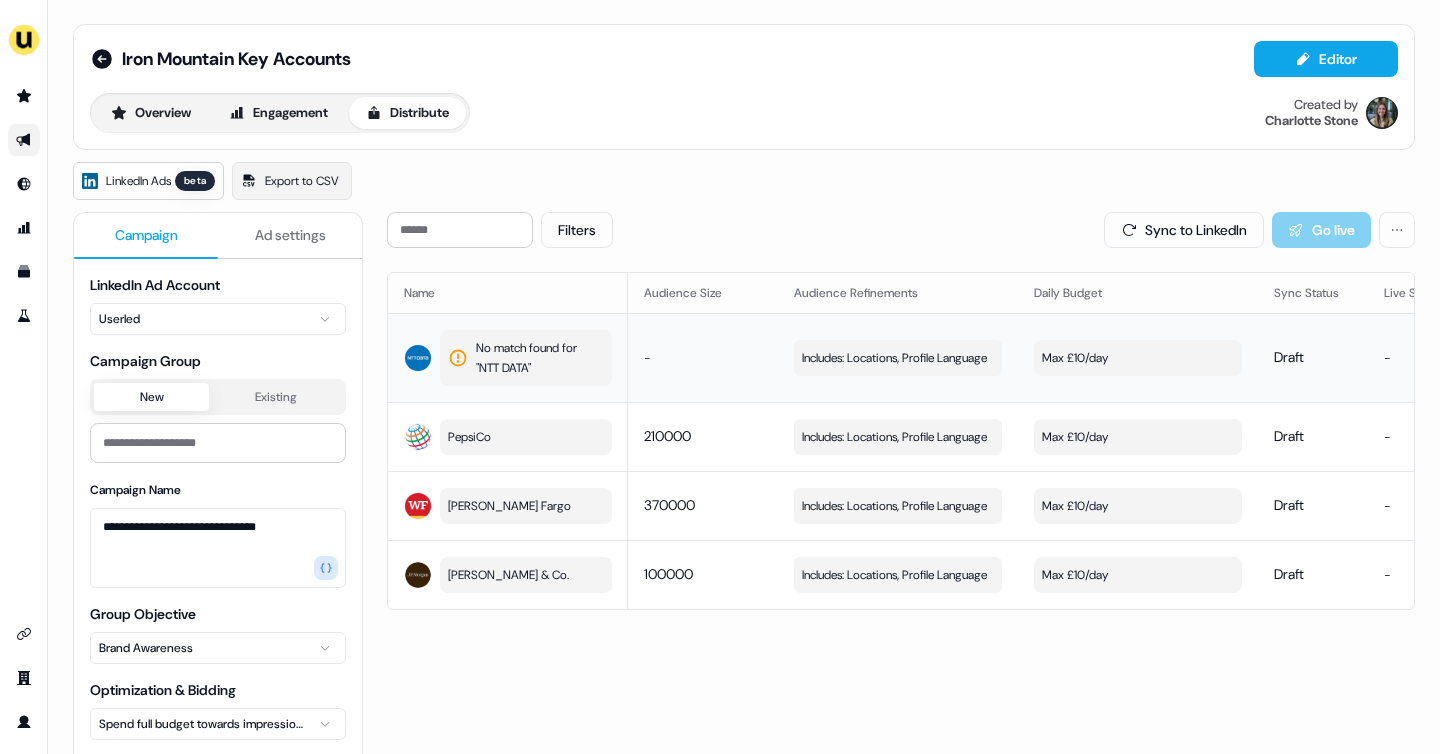 click on "No match found for " NTT DATA "" at bounding box center [538, 358] 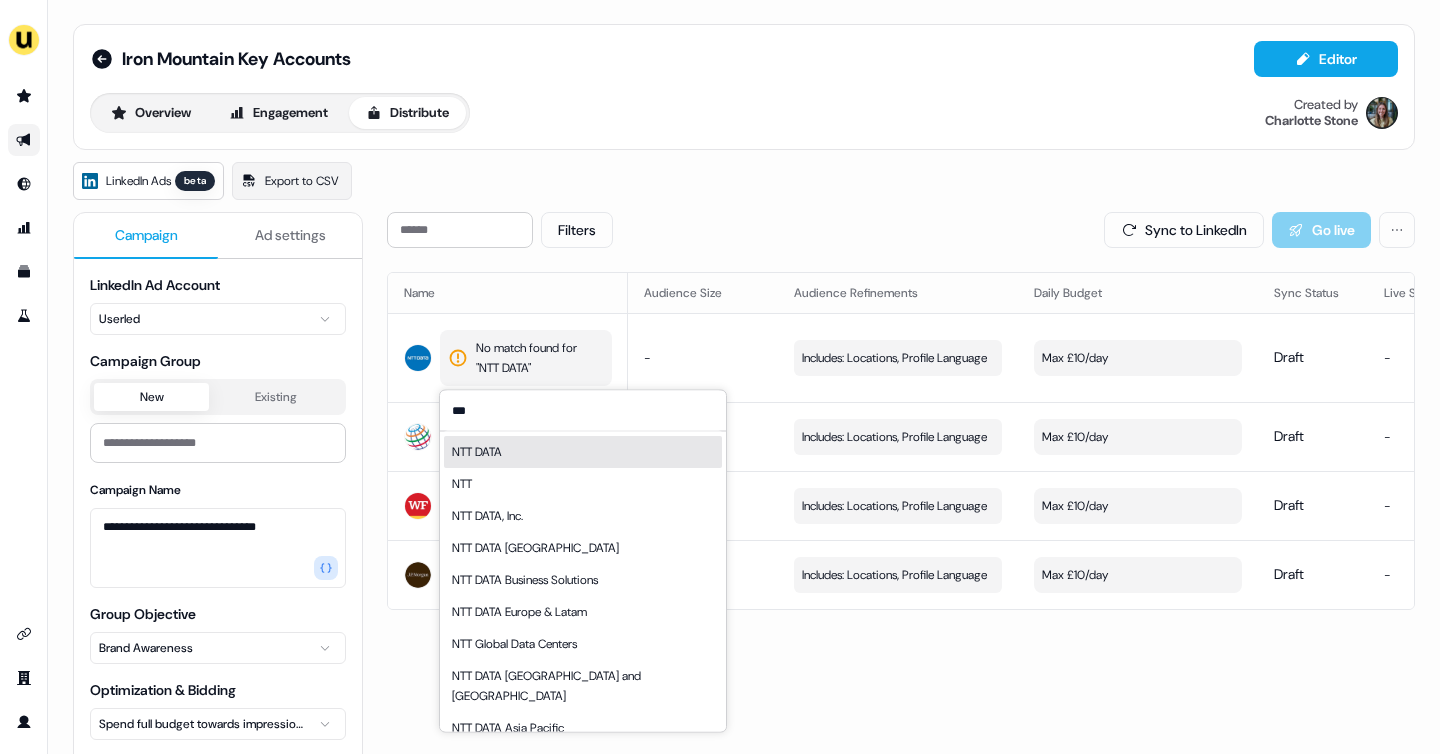 type on "***" 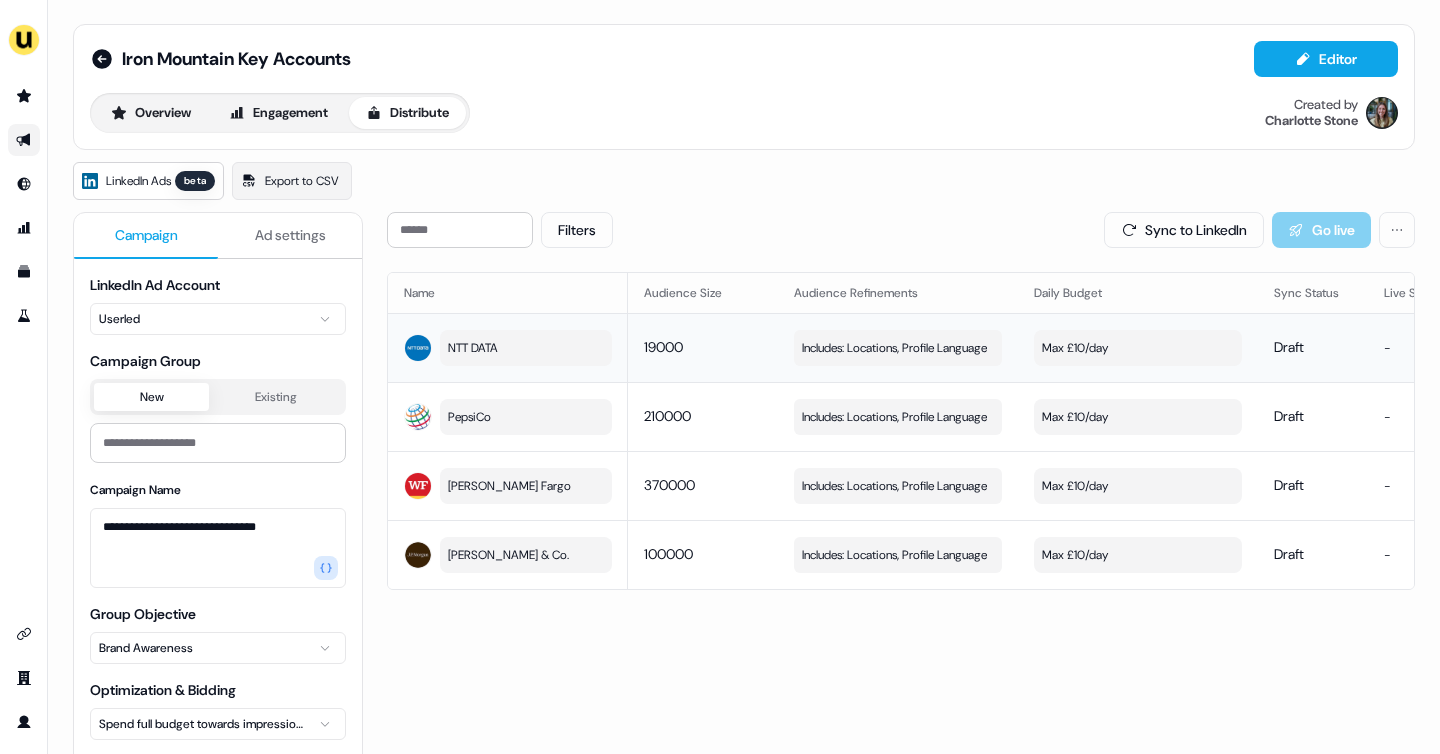 click on "Max £10/day" at bounding box center (1138, 348) 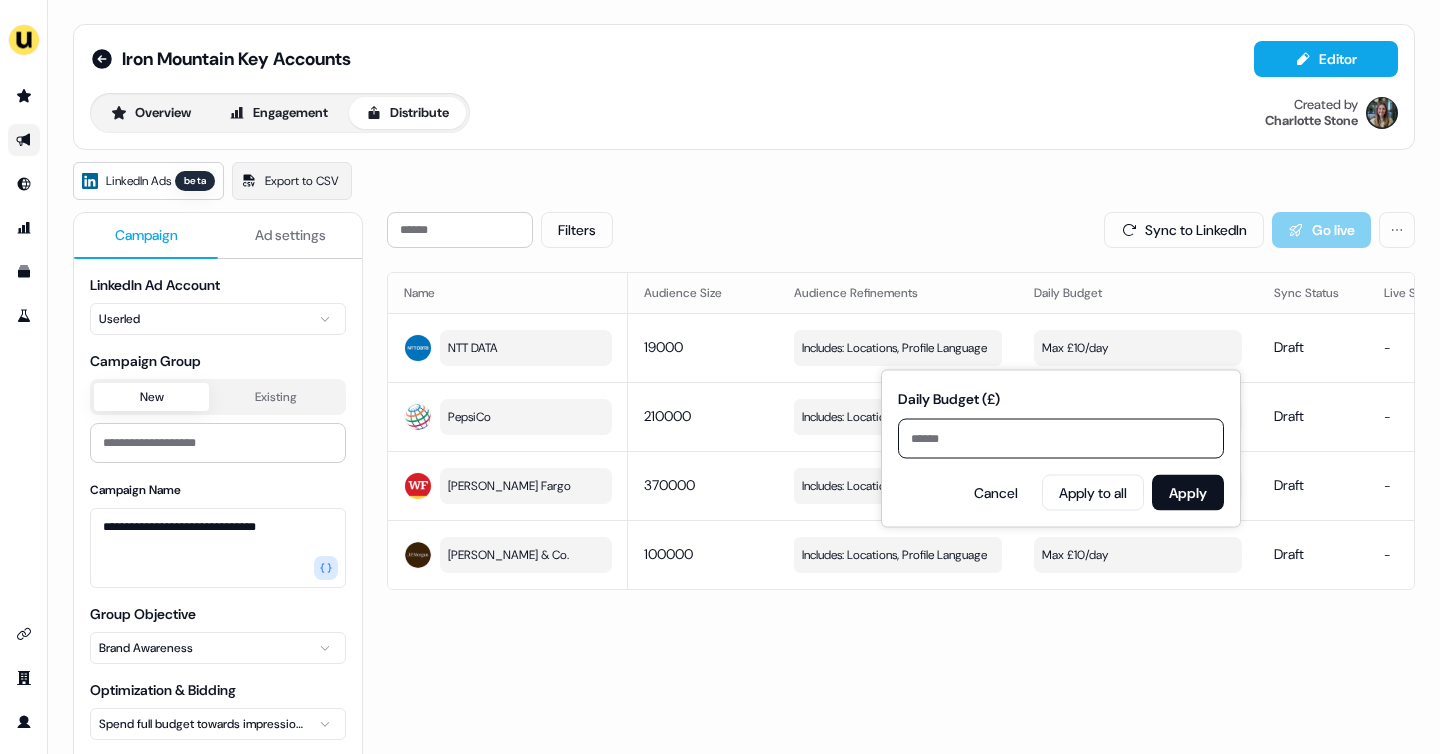 click on "Filters Sync to LinkedIn Go live Name Audience Size Audience Refinements Daily Budget Sync Status Live Status NTT DATA 19000 Includes: Locations, Profile Language Edit Max £10/day Draft - View campaign PepsiCo 210000 Includes: Locations, Profile Language Edit Max £10/day Draft - View campaign Wells Fargo 370000 Includes: Locations, Profile Language Edit Max £10/day Draft - View campaign J.P. Morgan & Co. 100000 Includes: Locations, Profile Language Edit Max £10/day Draft - View campaign" at bounding box center (901, 401) 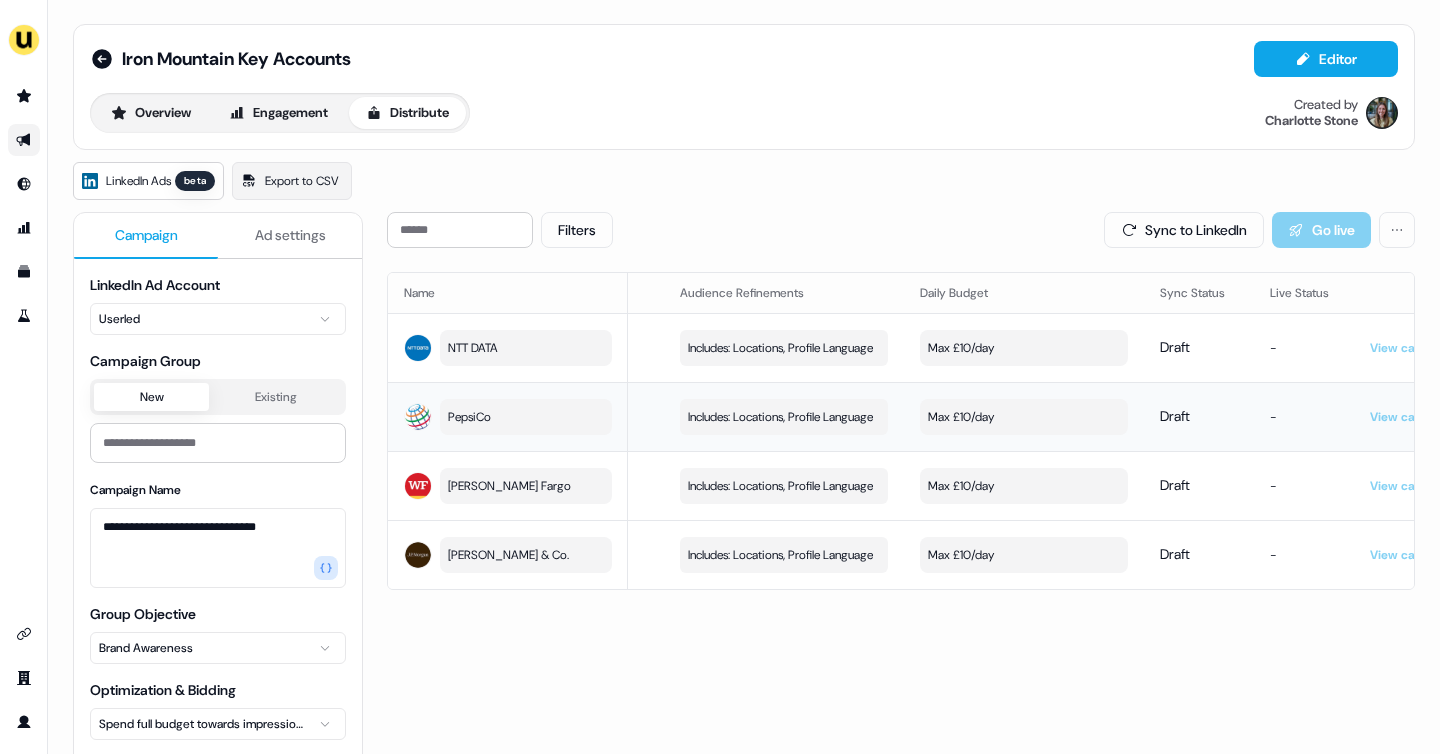 scroll, scrollTop: 0, scrollLeft: 175, axis: horizontal 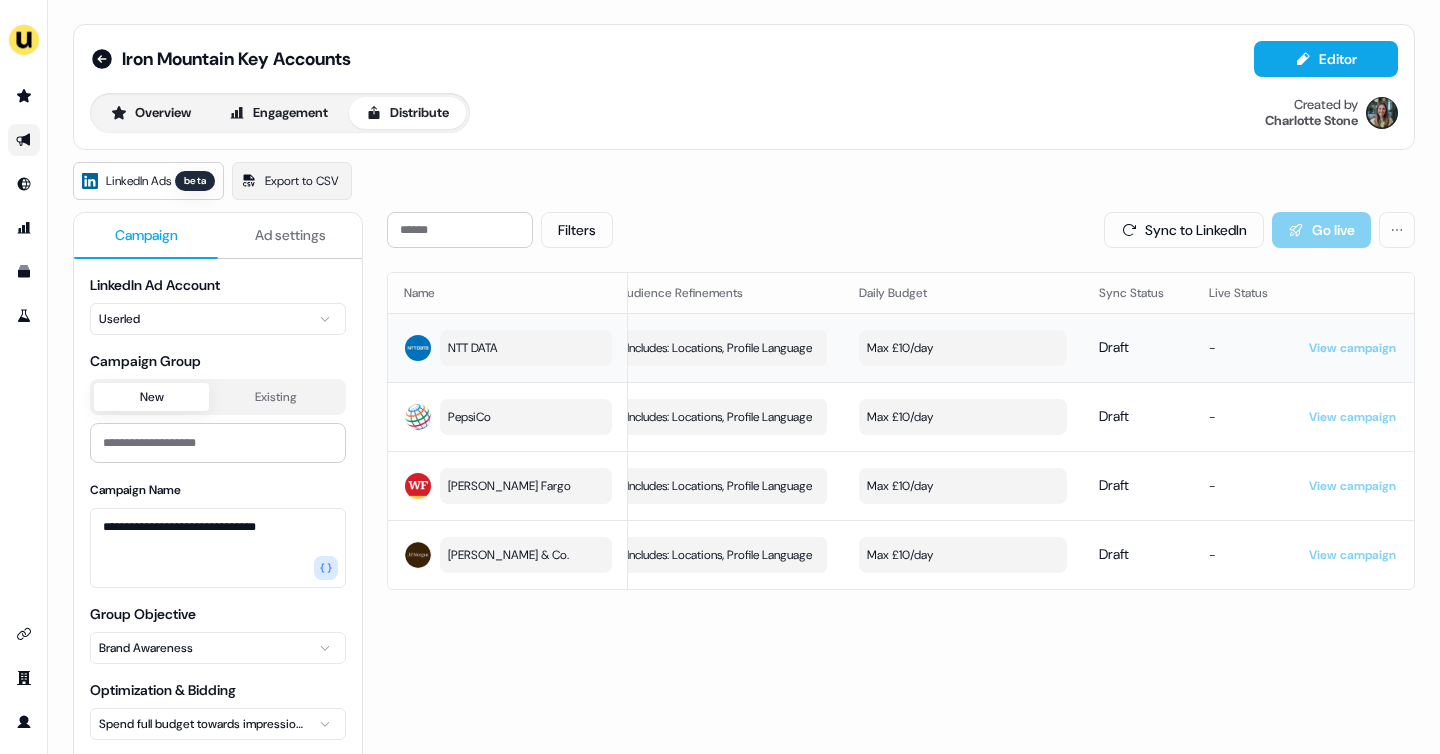 click on "Max £10/day" at bounding box center [963, 348] 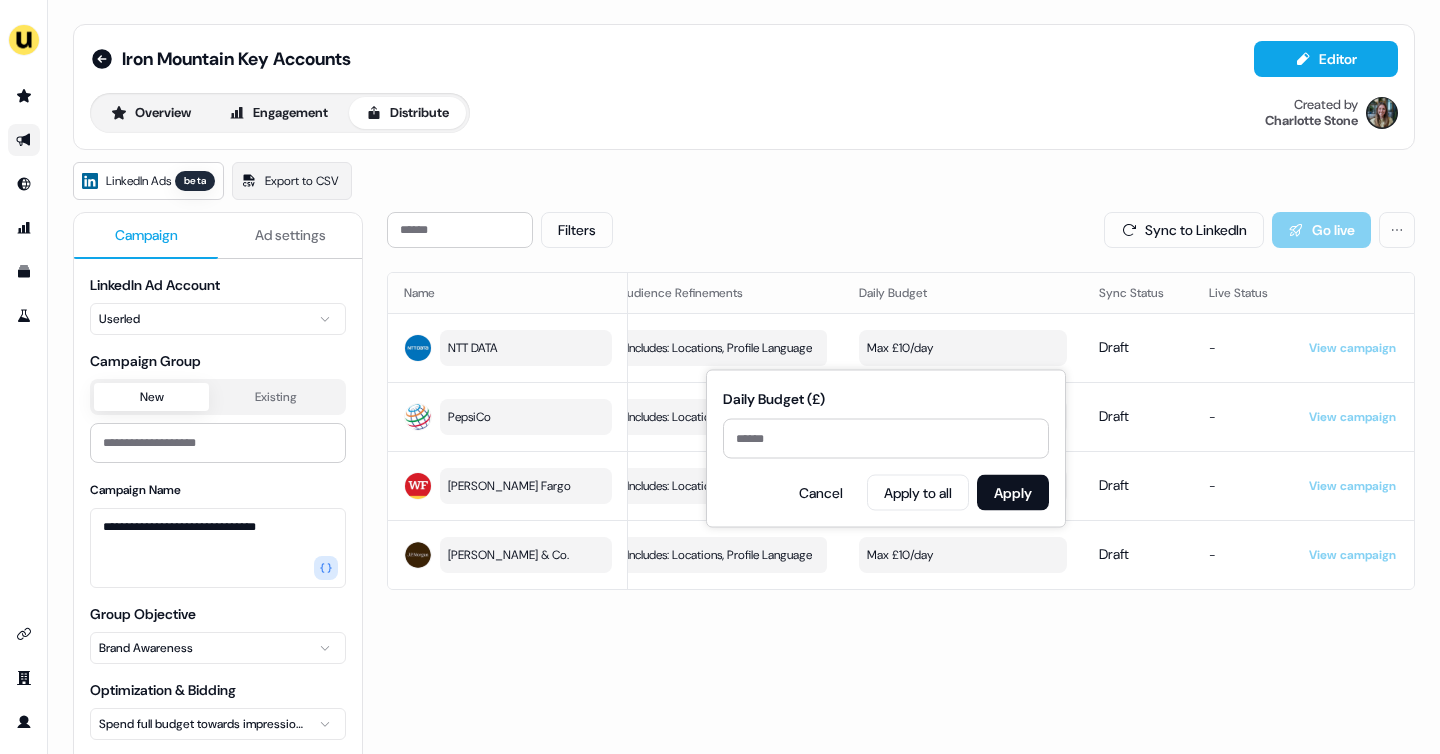 click on "Daily Budget" at bounding box center [963, 293] 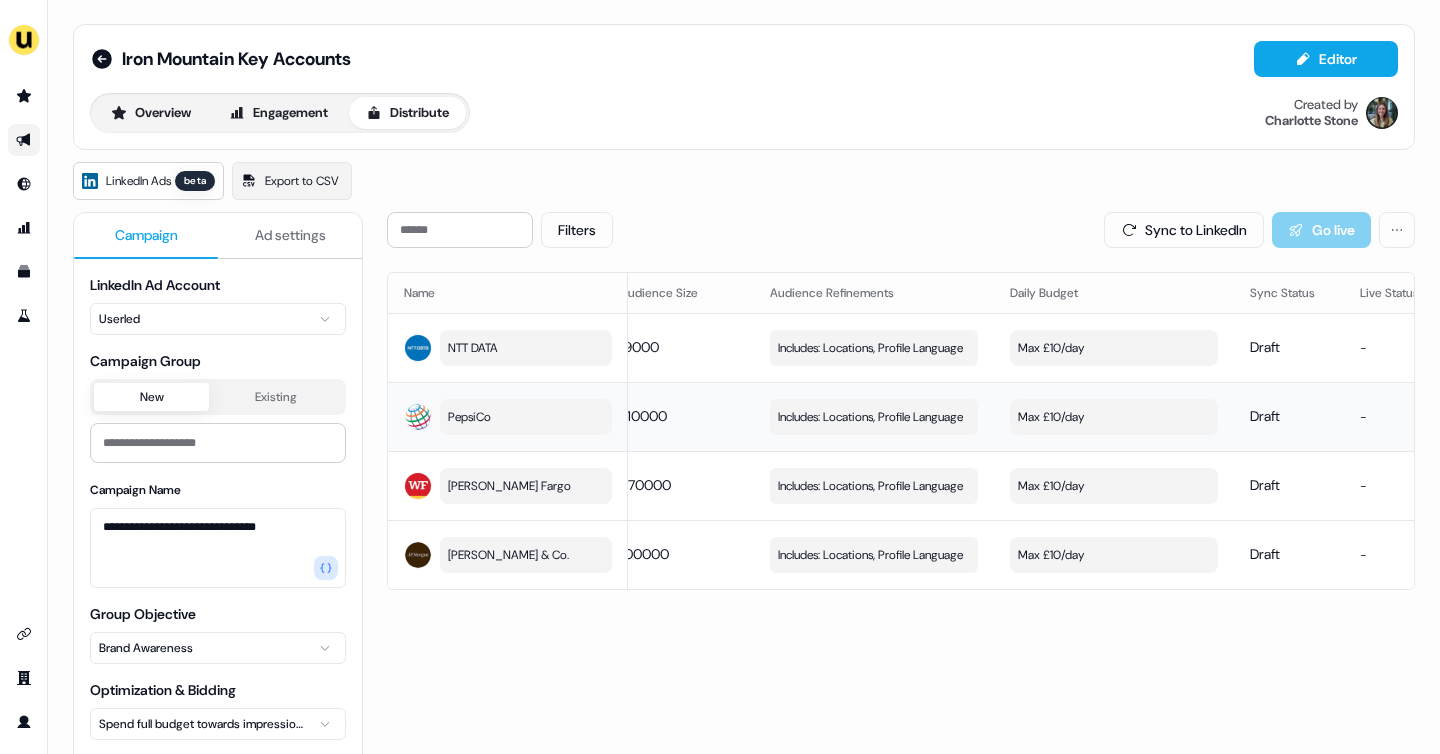 scroll, scrollTop: 0, scrollLeft: 0, axis: both 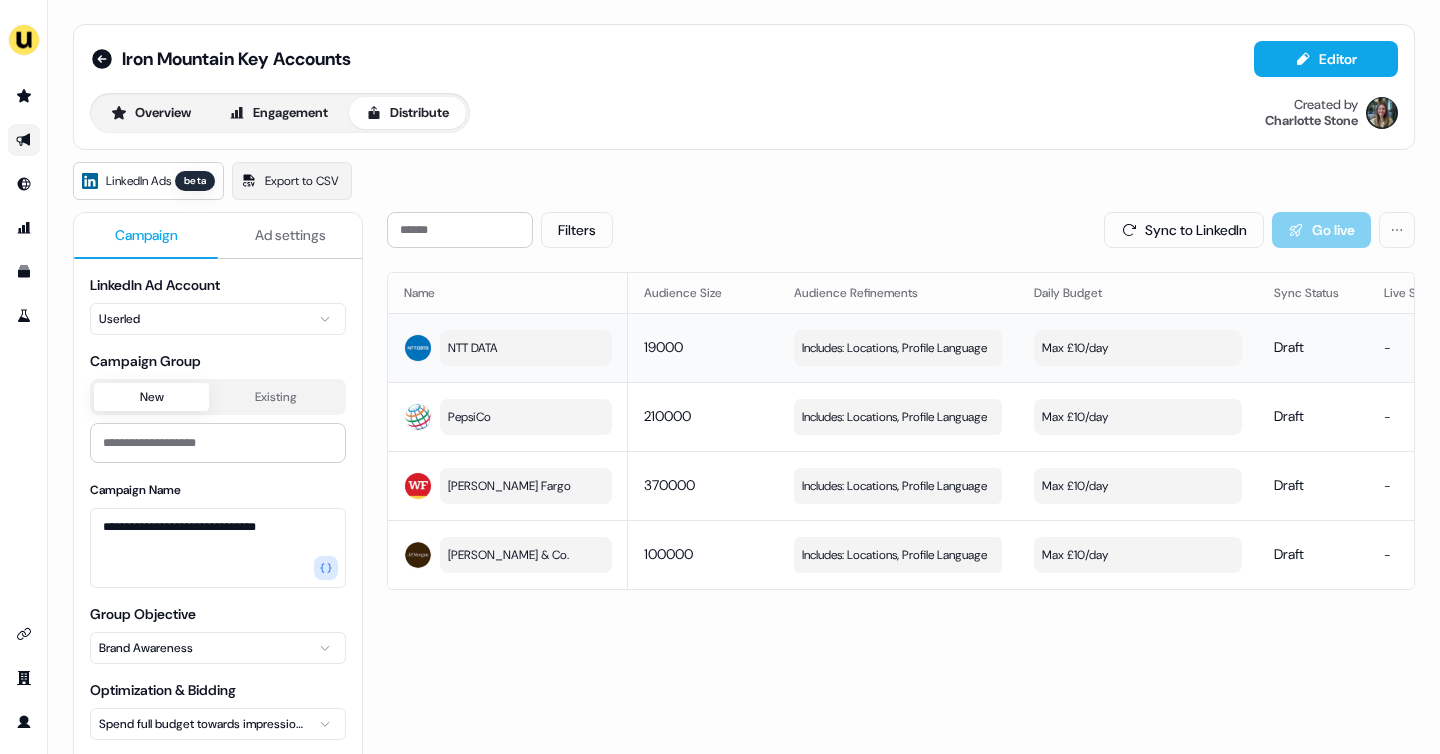 click on "Max £10/day" at bounding box center [1138, 348] 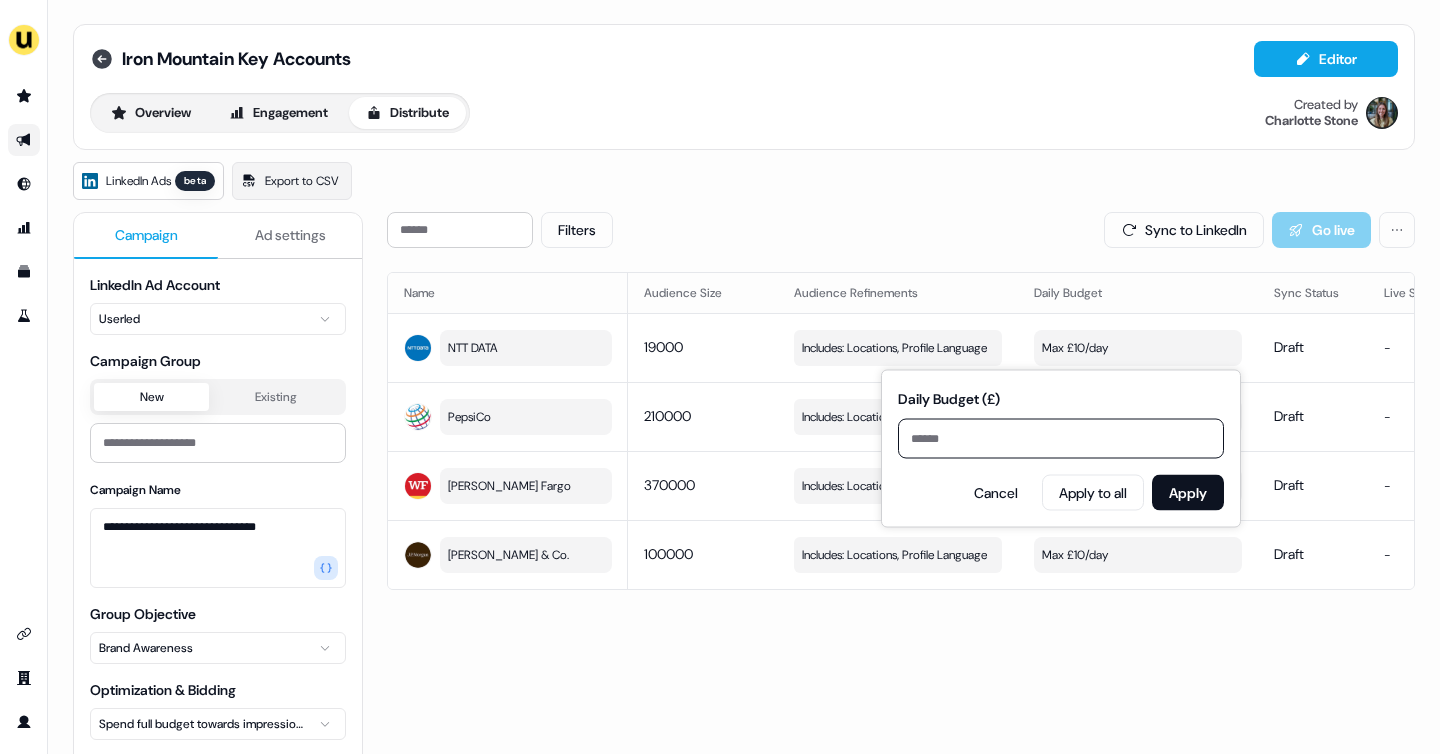 click 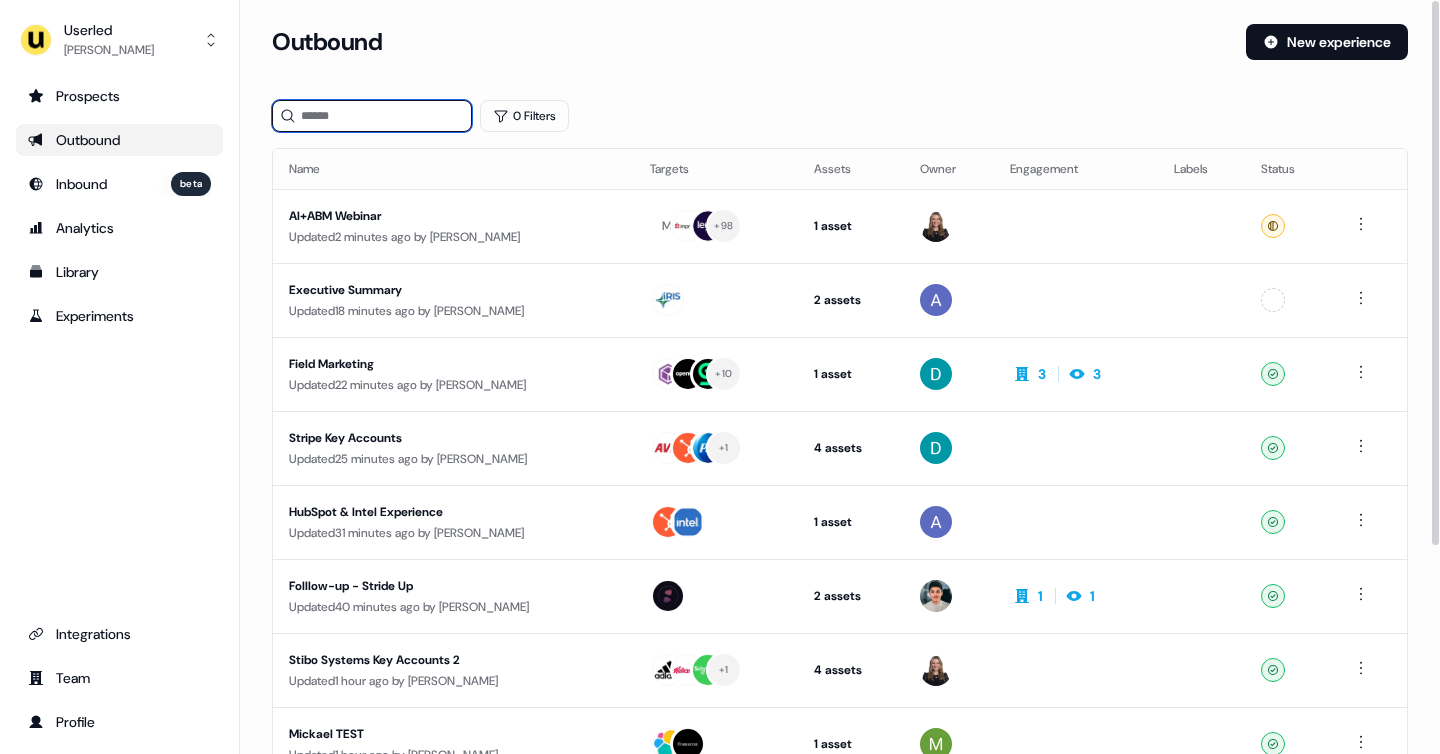 click at bounding box center (372, 116) 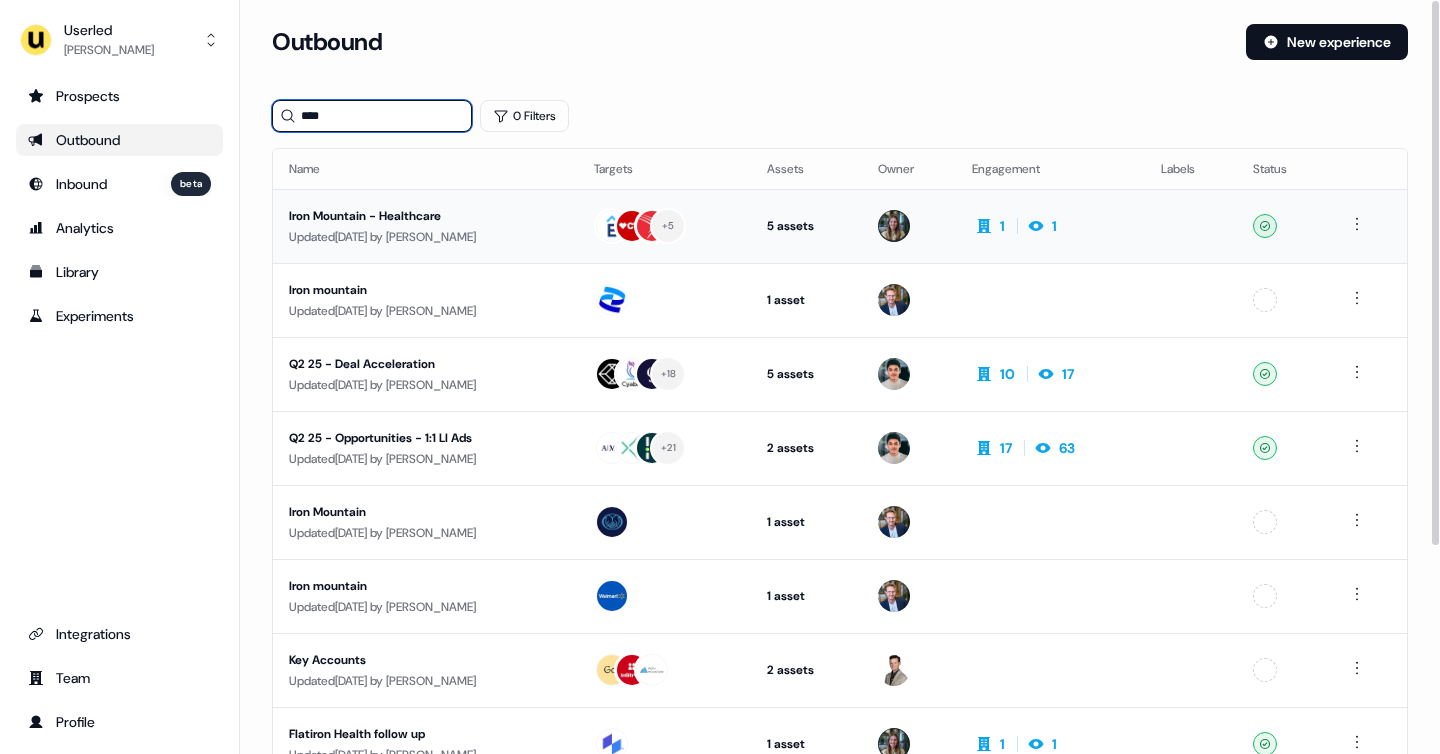 type on "****" 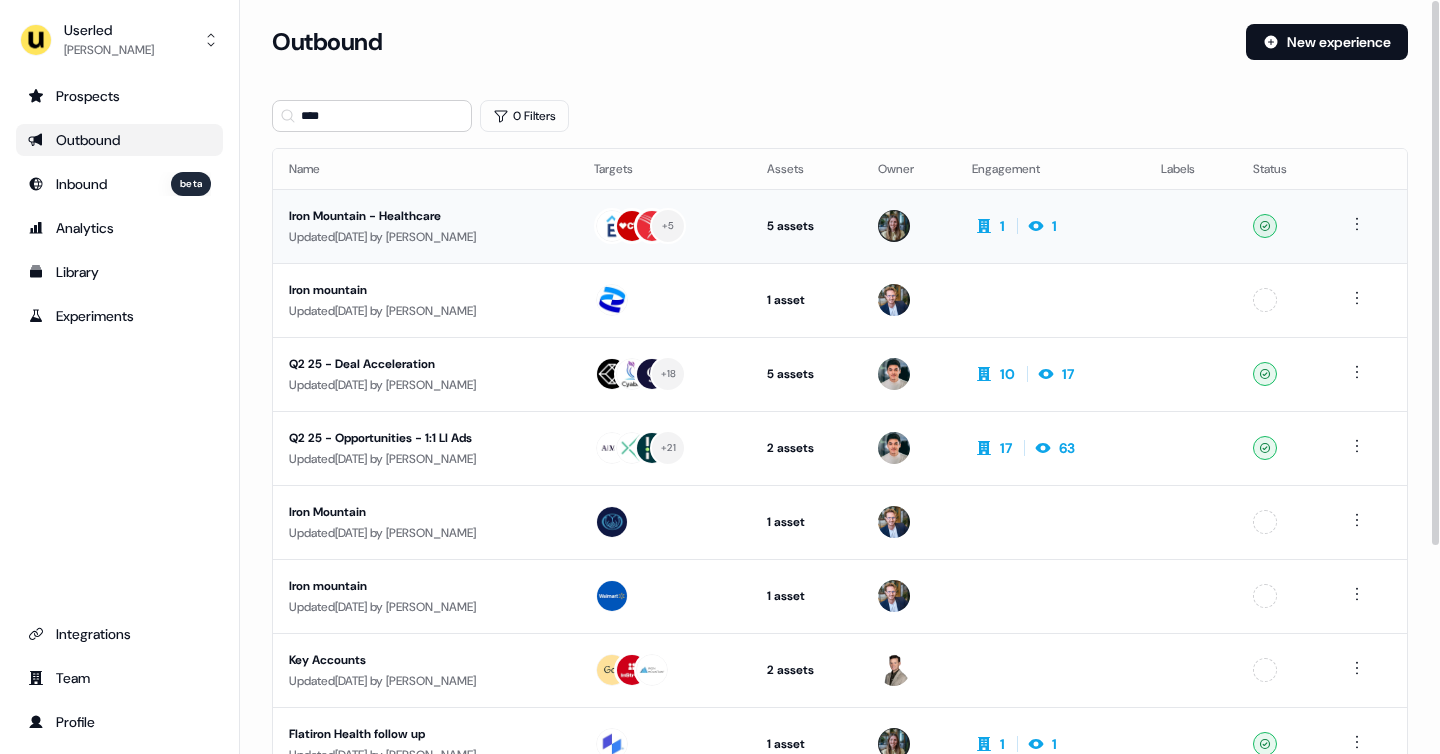 click on "Updated  [DATE]   by   [PERSON_NAME]" at bounding box center (425, 237) 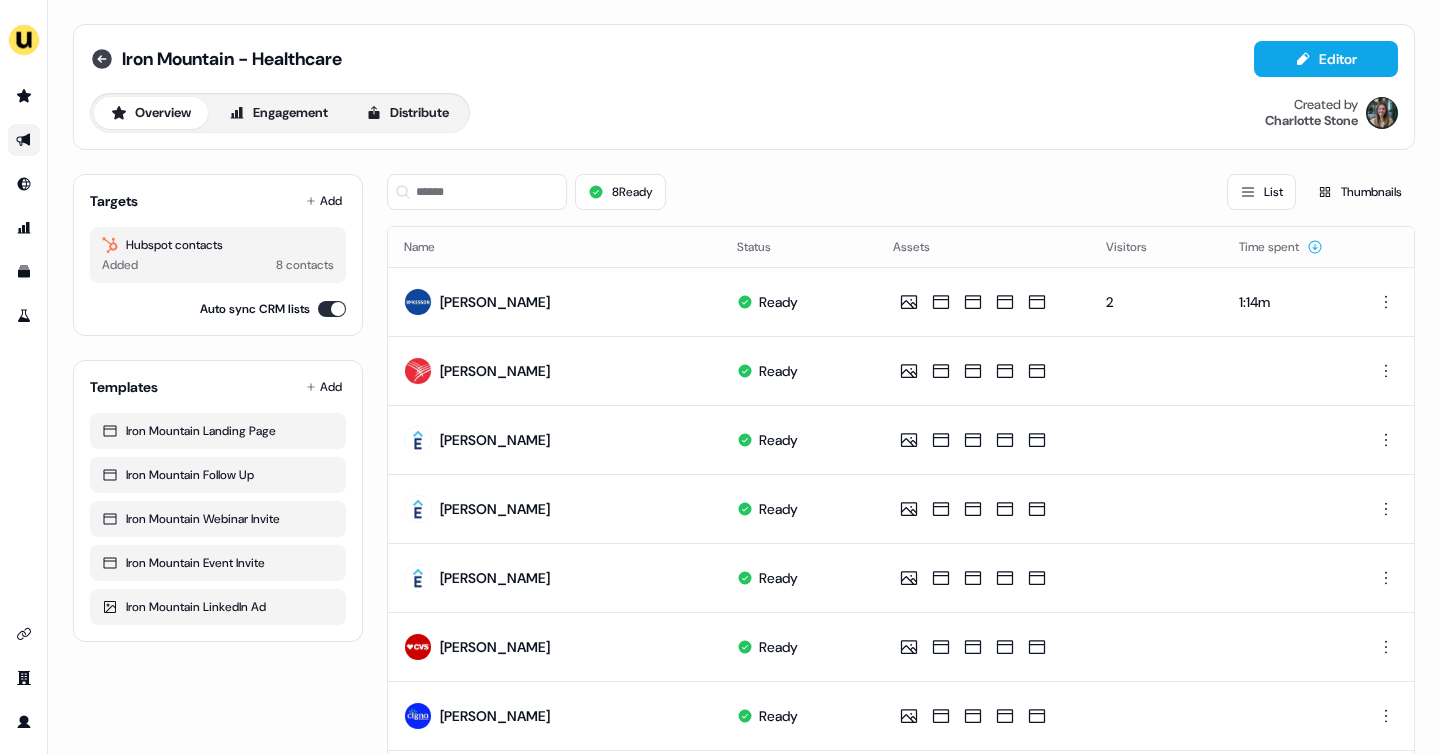 click 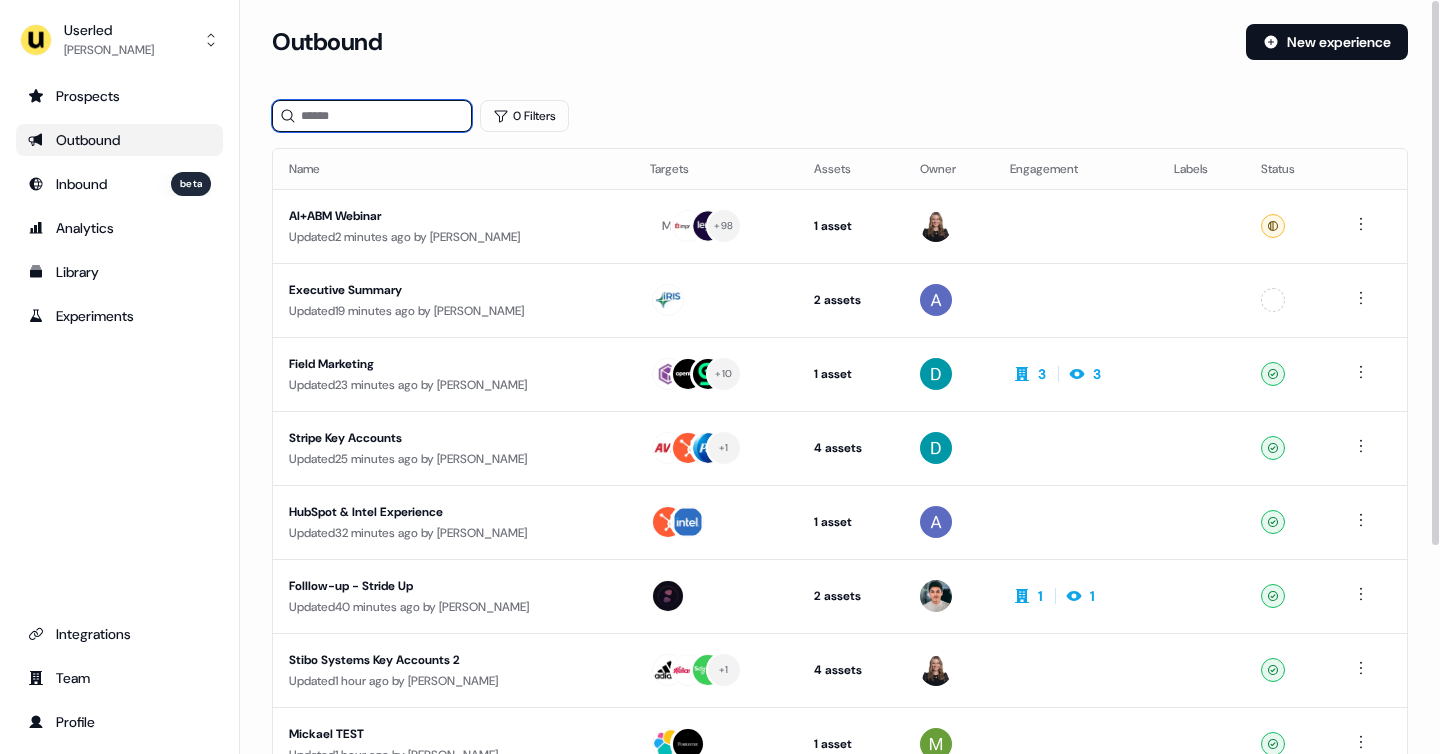 click at bounding box center (372, 116) 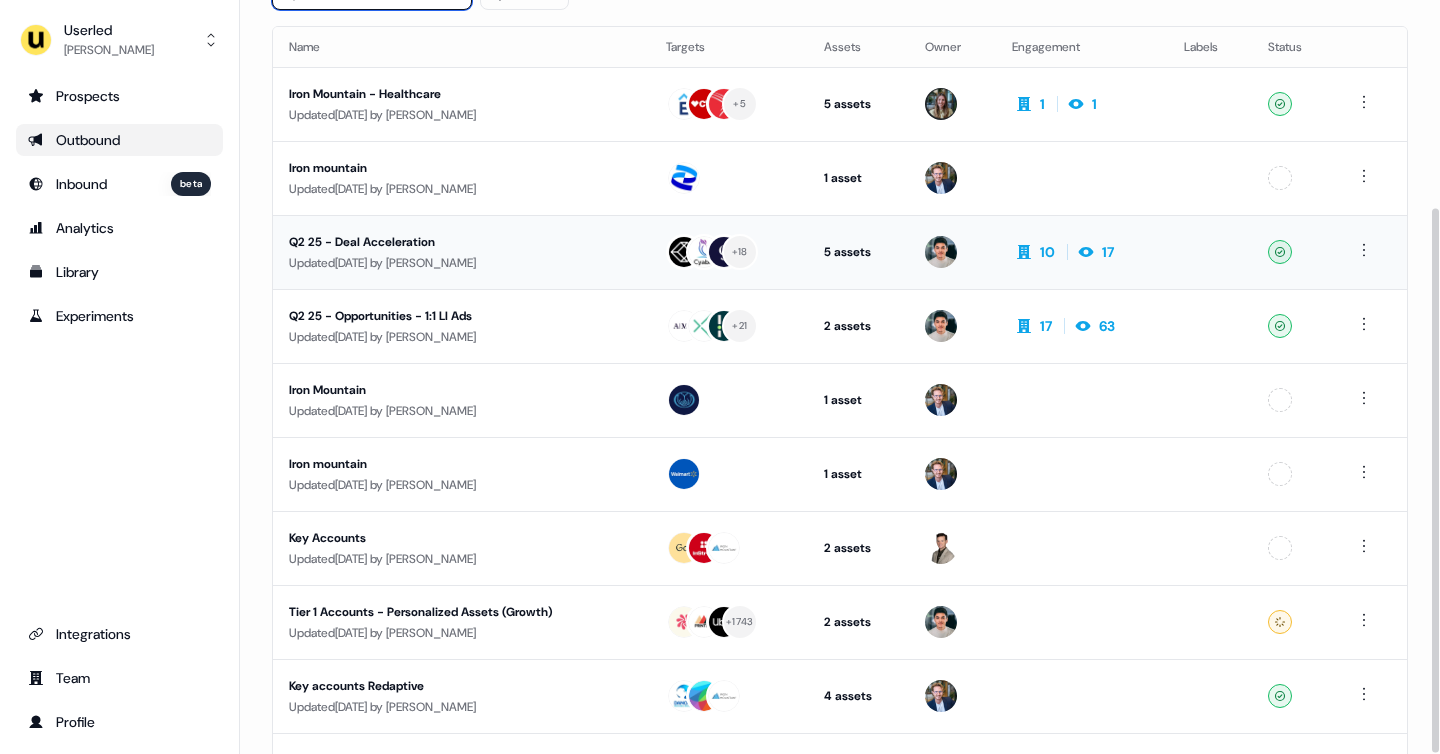 scroll, scrollTop: 287, scrollLeft: 0, axis: vertical 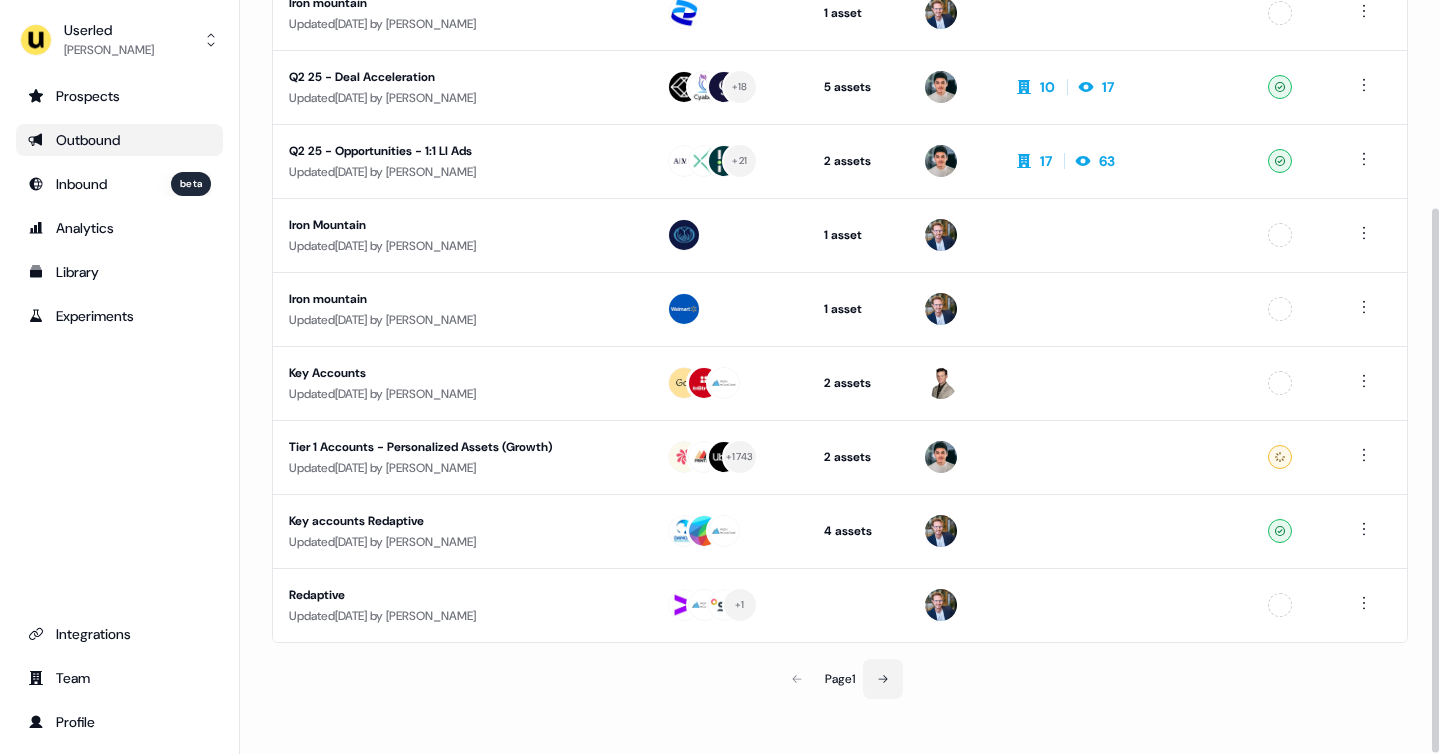 type on "**********" 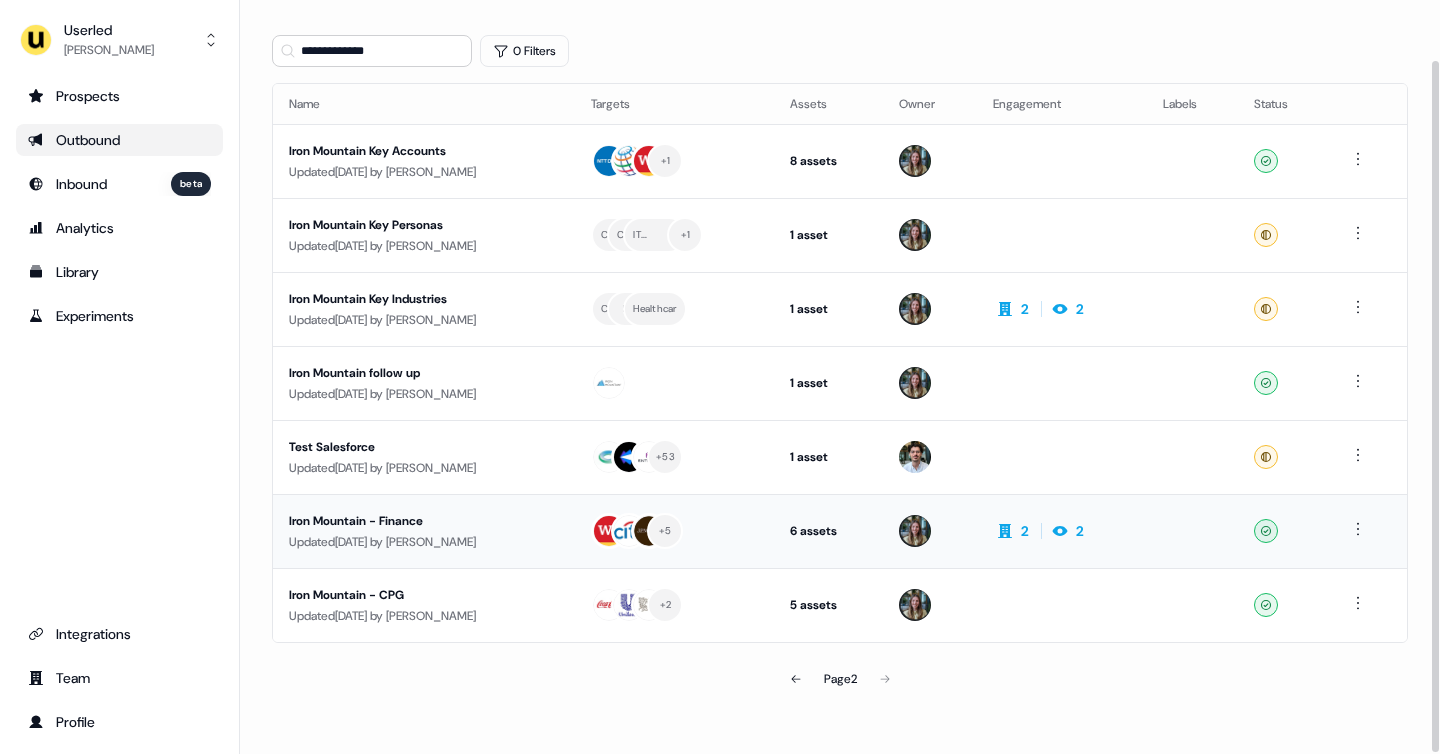 drag, startPoint x: 595, startPoint y: 597, endPoint x: 580, endPoint y: 553, distance: 46.486557 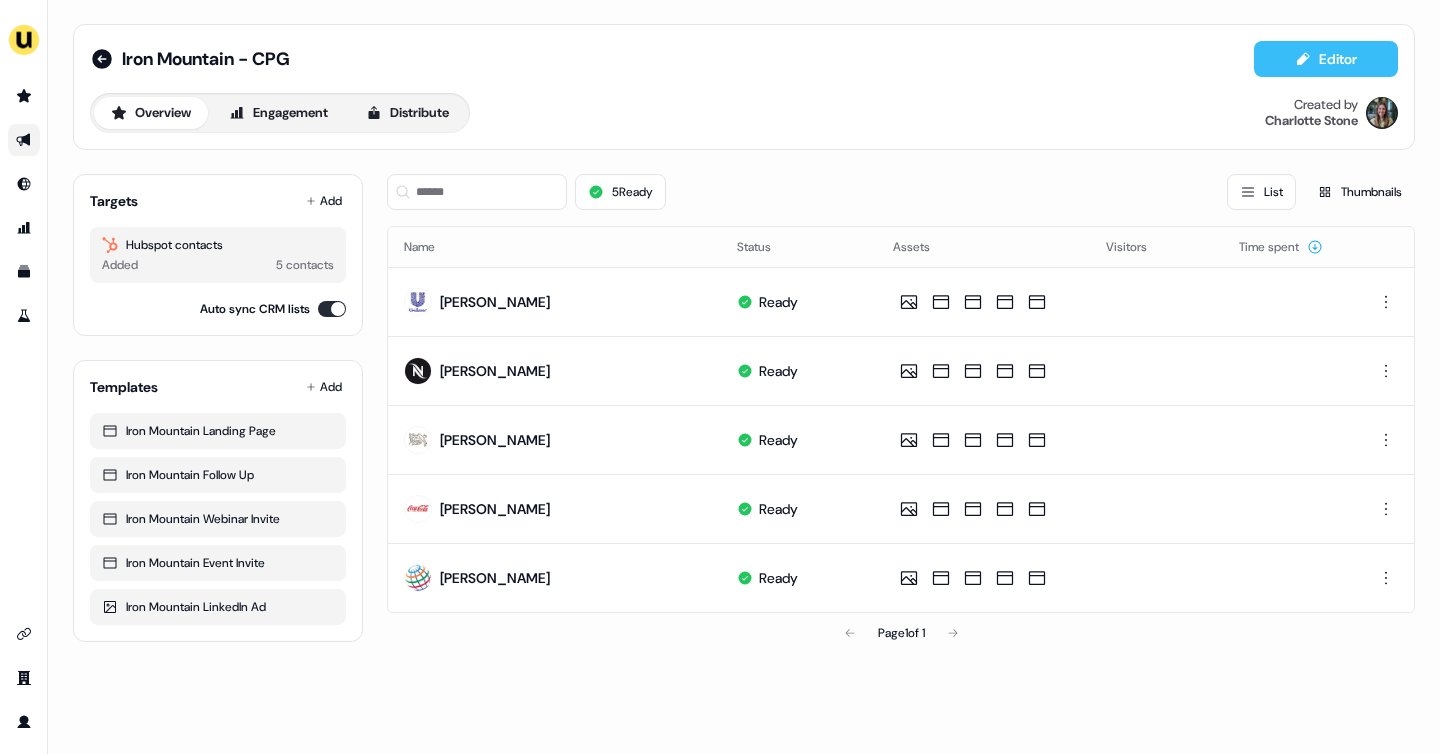 click on "Editor" at bounding box center [1326, 59] 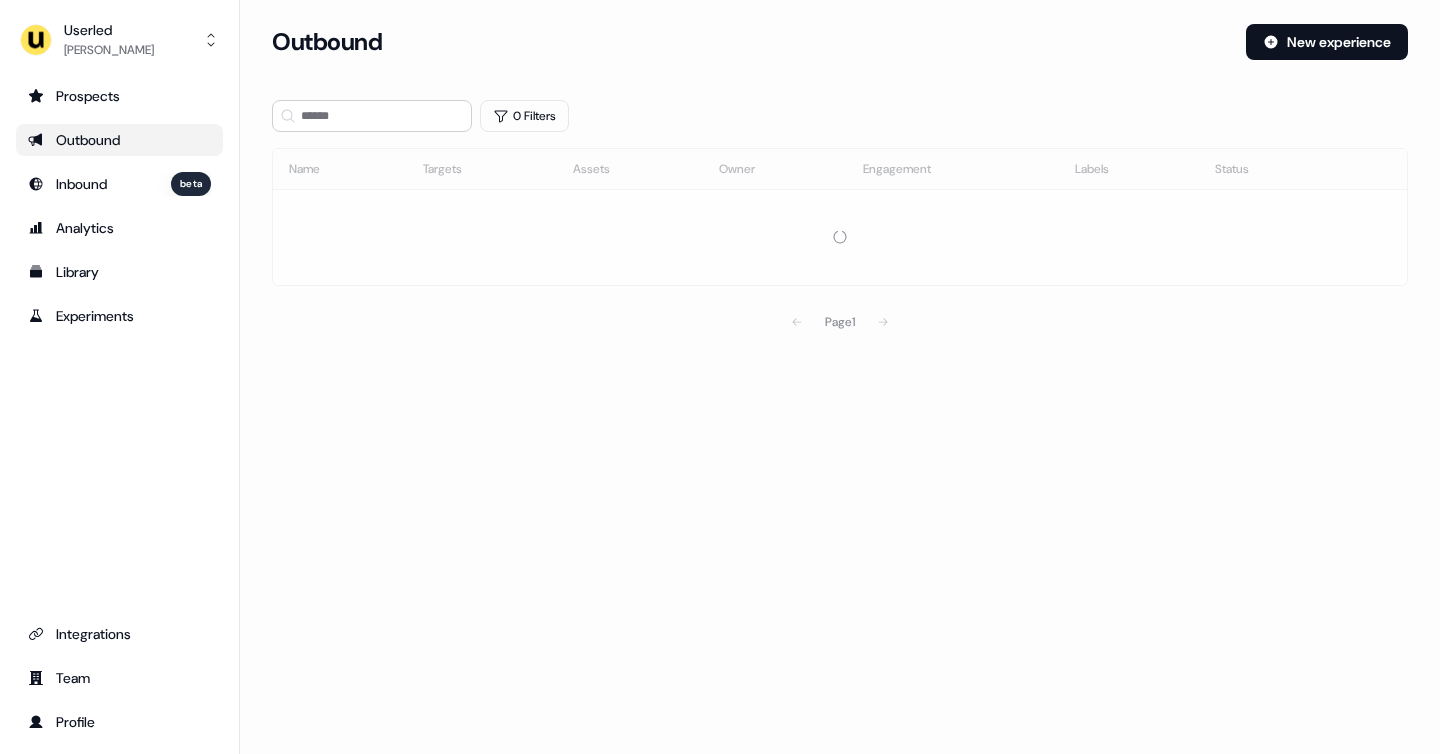 scroll, scrollTop: 0, scrollLeft: 0, axis: both 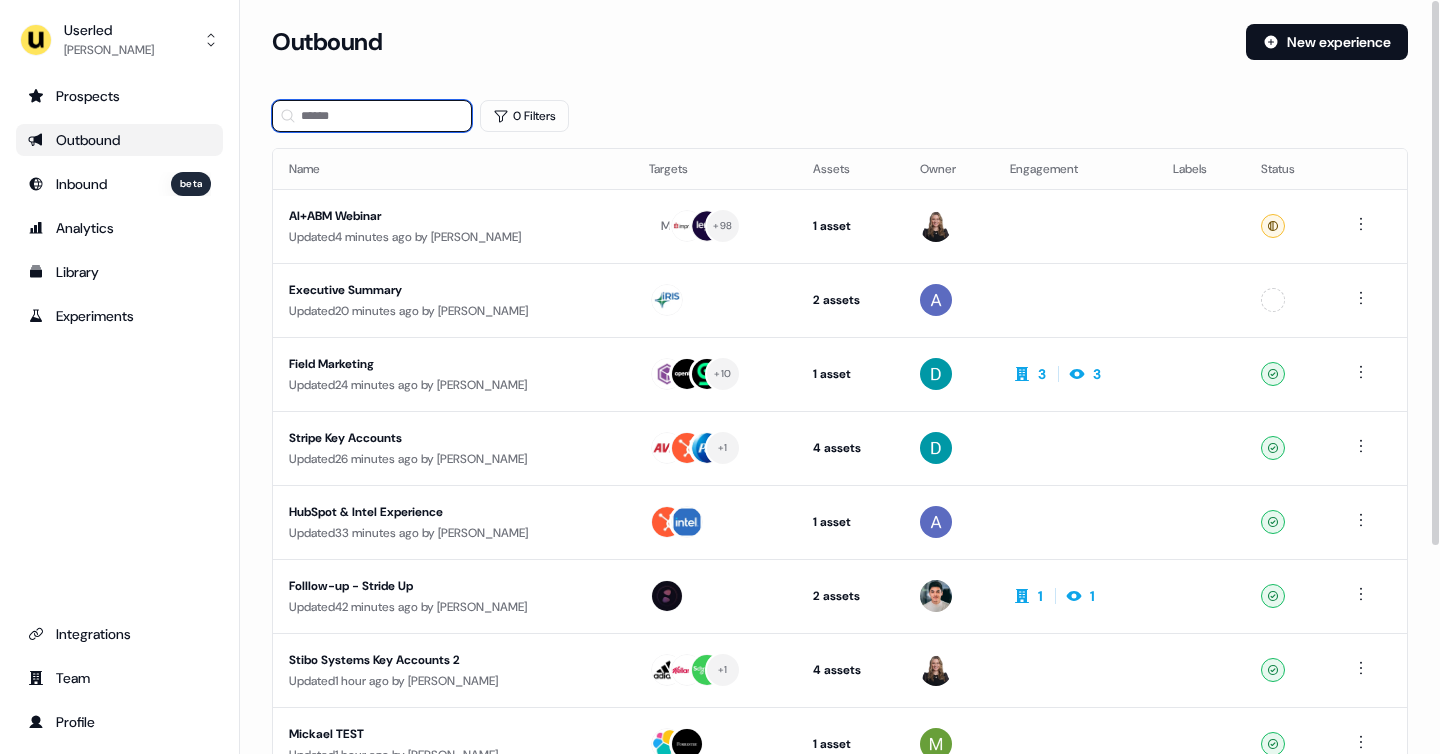 click at bounding box center (372, 116) 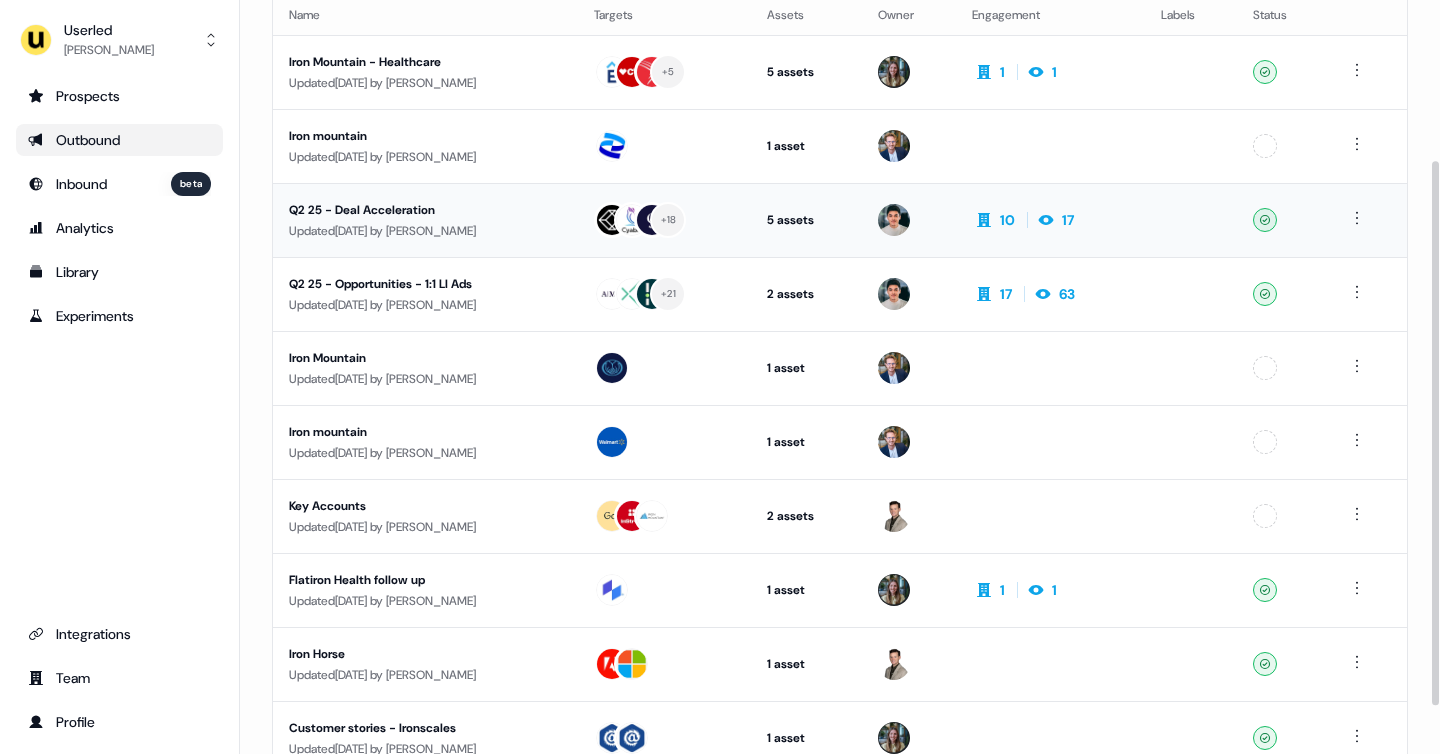 scroll, scrollTop: 287, scrollLeft: 0, axis: vertical 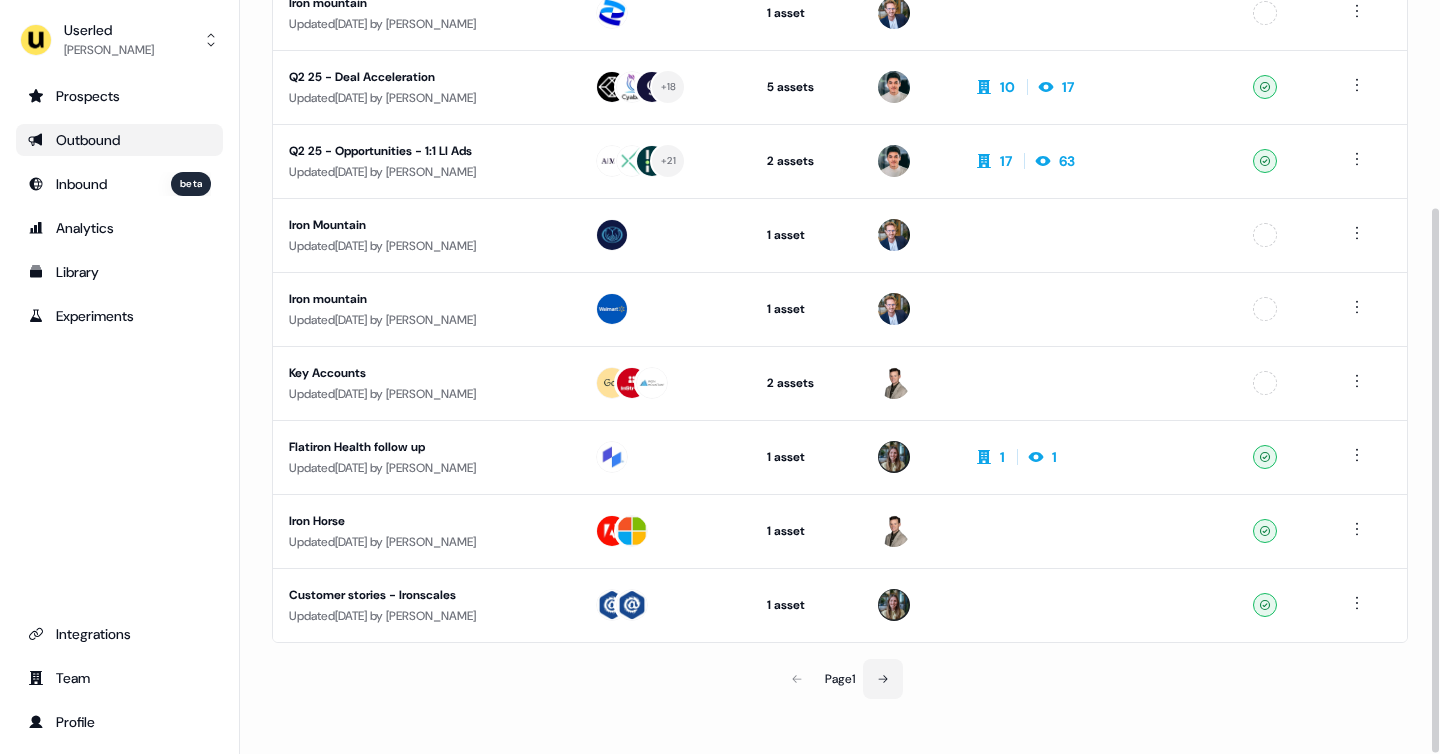 click at bounding box center [883, 679] 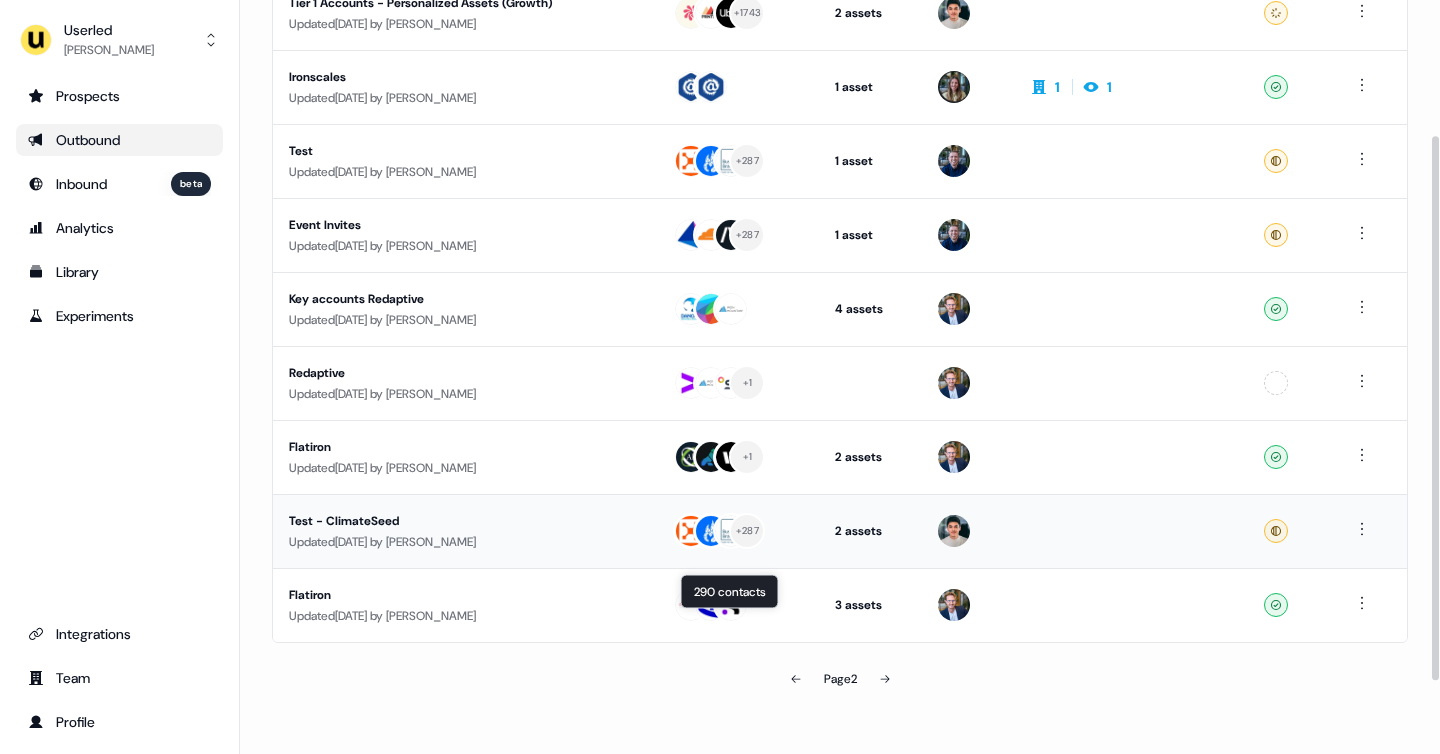 scroll, scrollTop: 0, scrollLeft: 0, axis: both 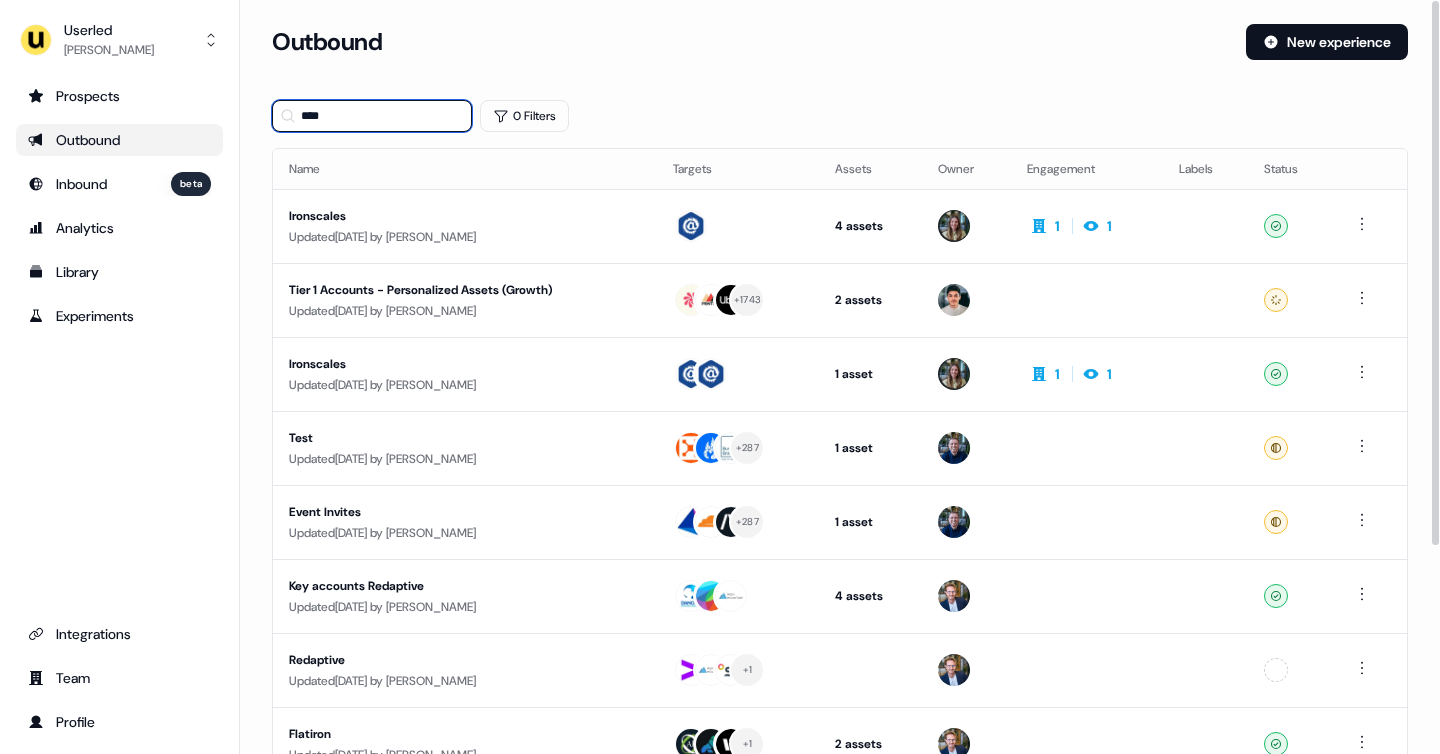 click on "****" at bounding box center (372, 116) 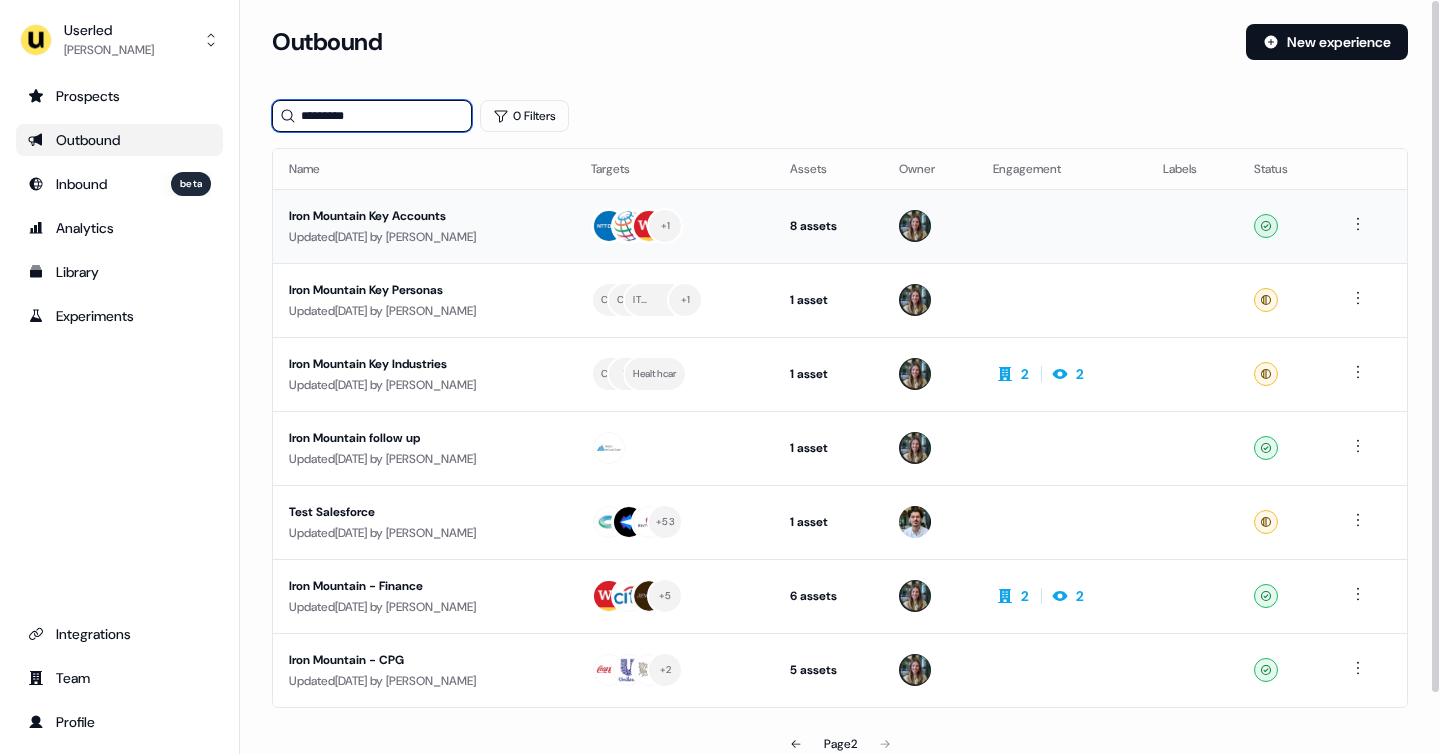 type on "*********" 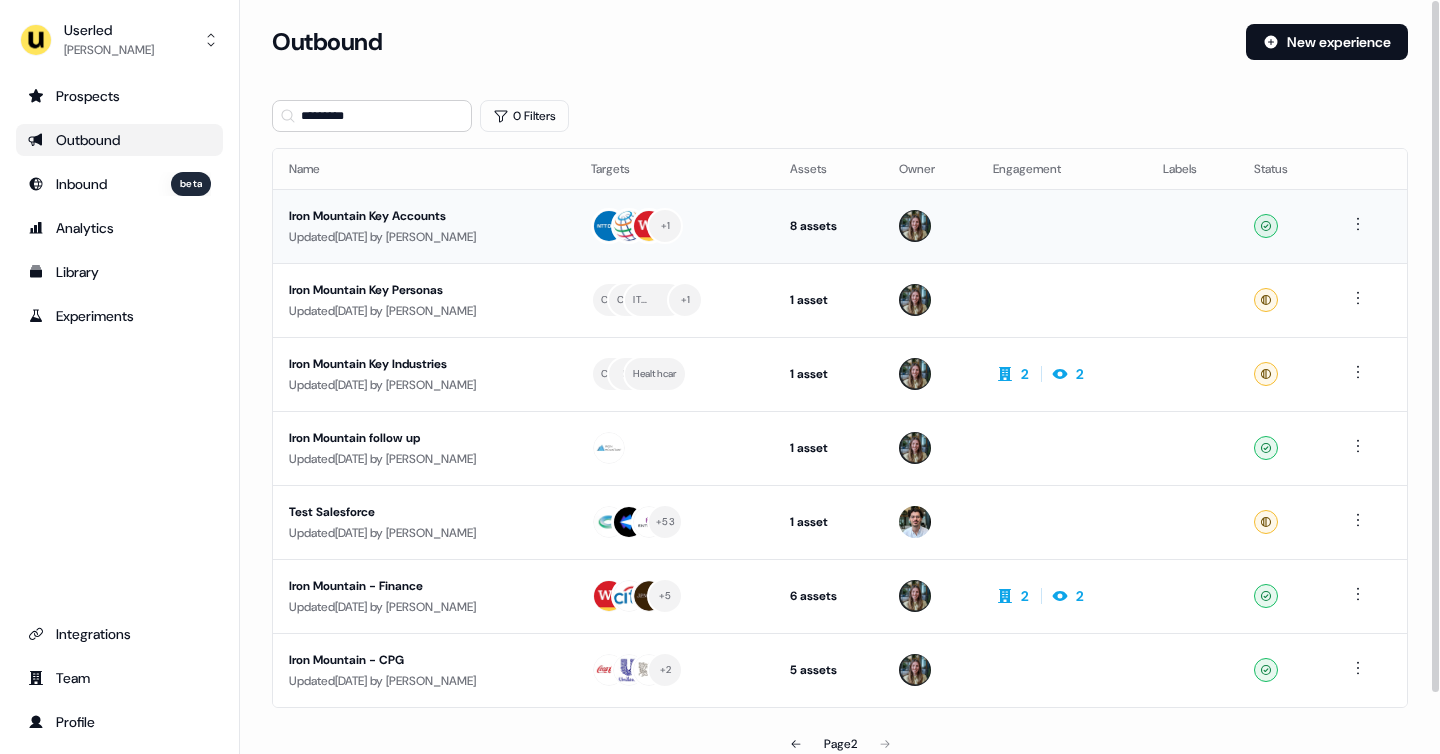 click on "Iron Mountain Key Accounts" at bounding box center (424, 216) 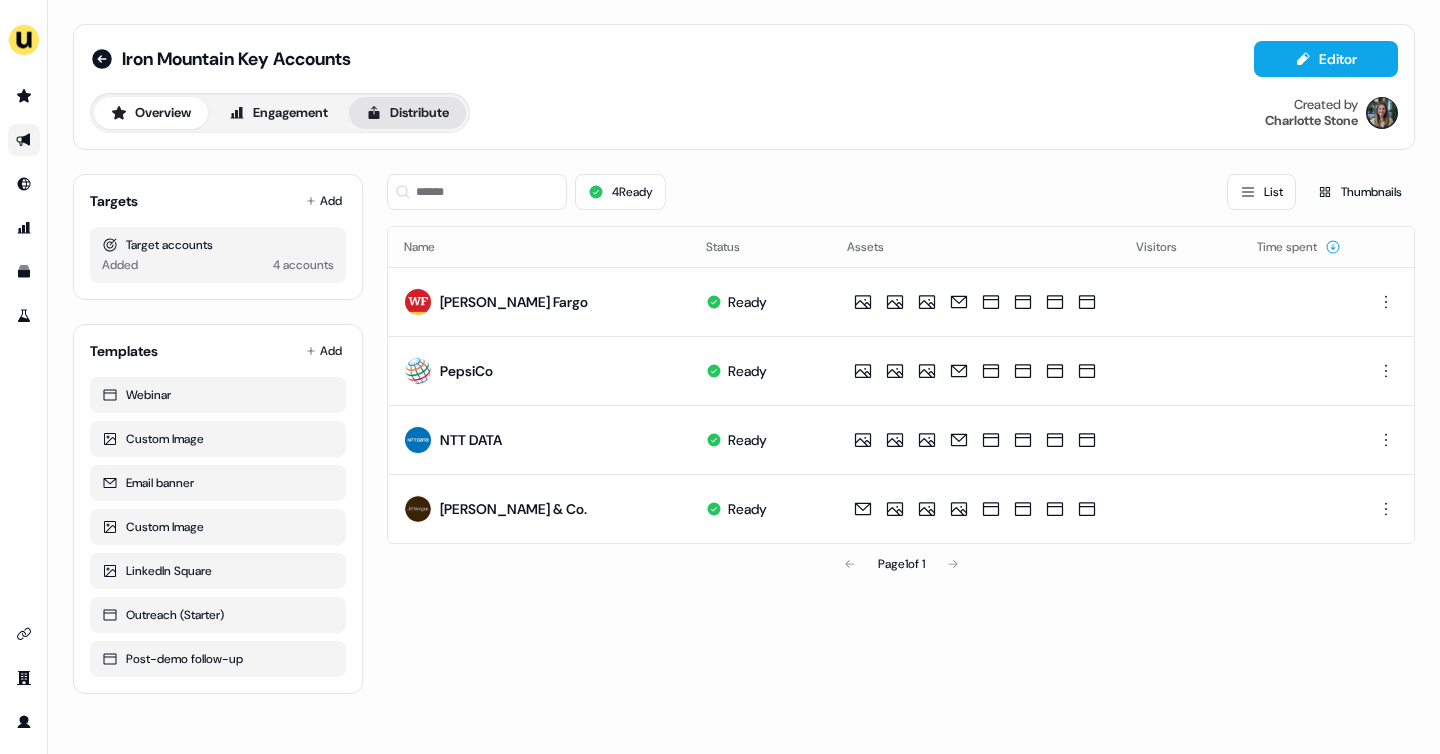 click on "Distribute" at bounding box center (407, 113) 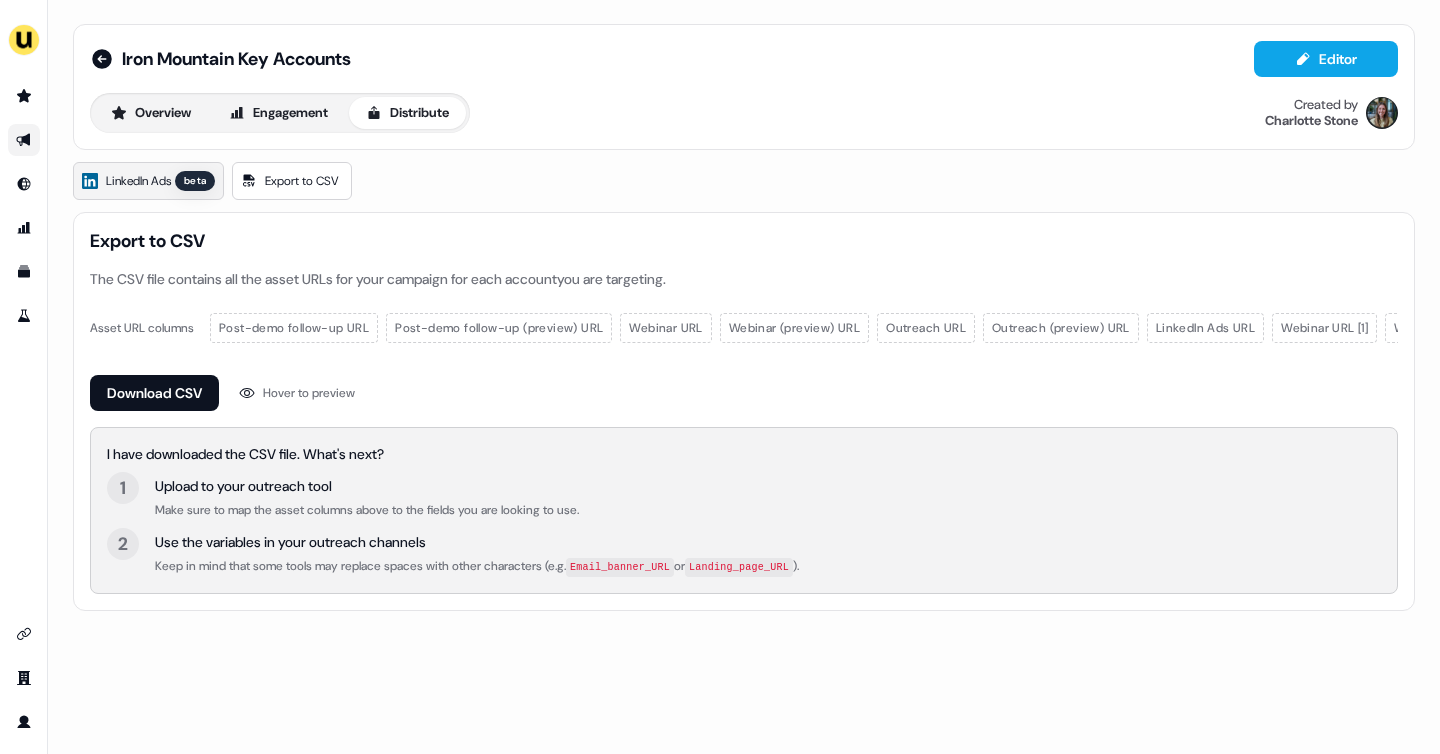 click on "beta" at bounding box center (195, 181) 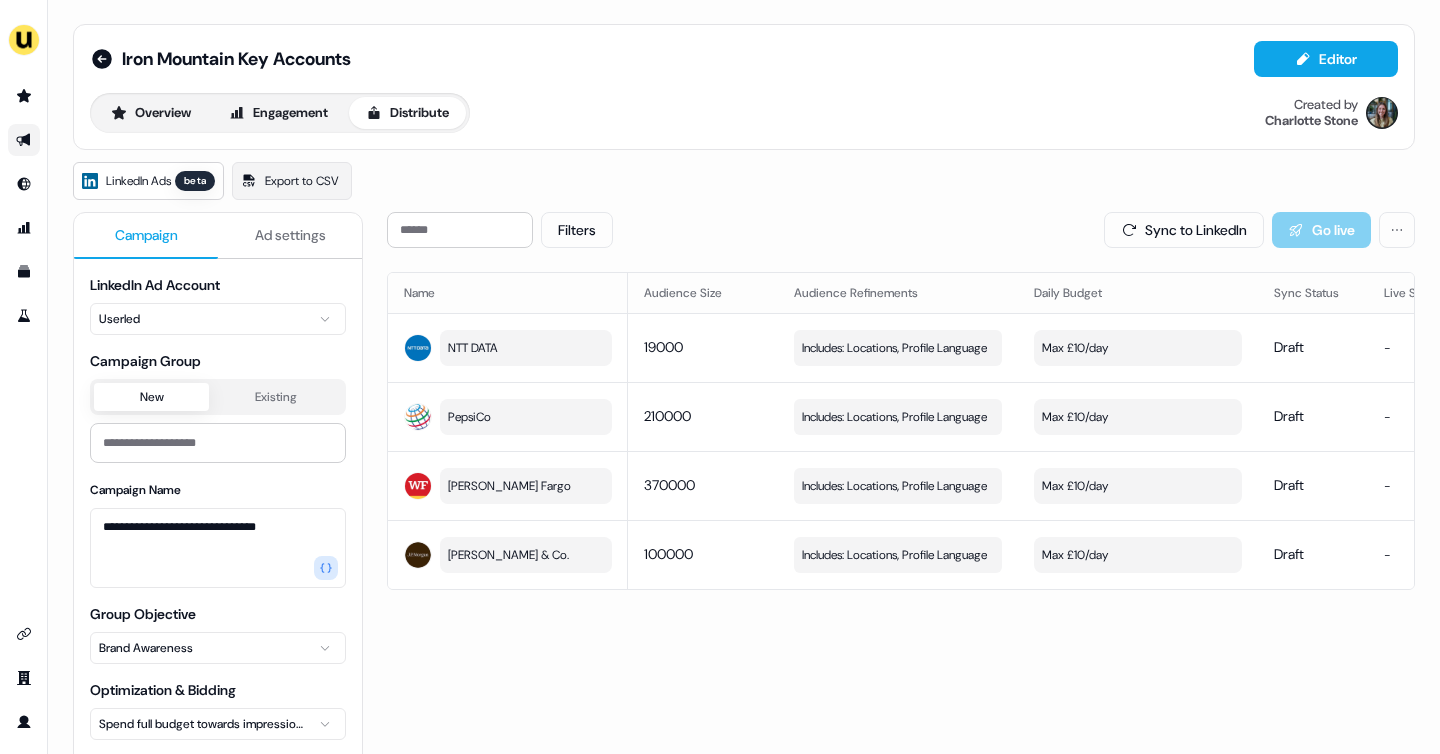 click on "Ad settings" at bounding box center [290, 235] 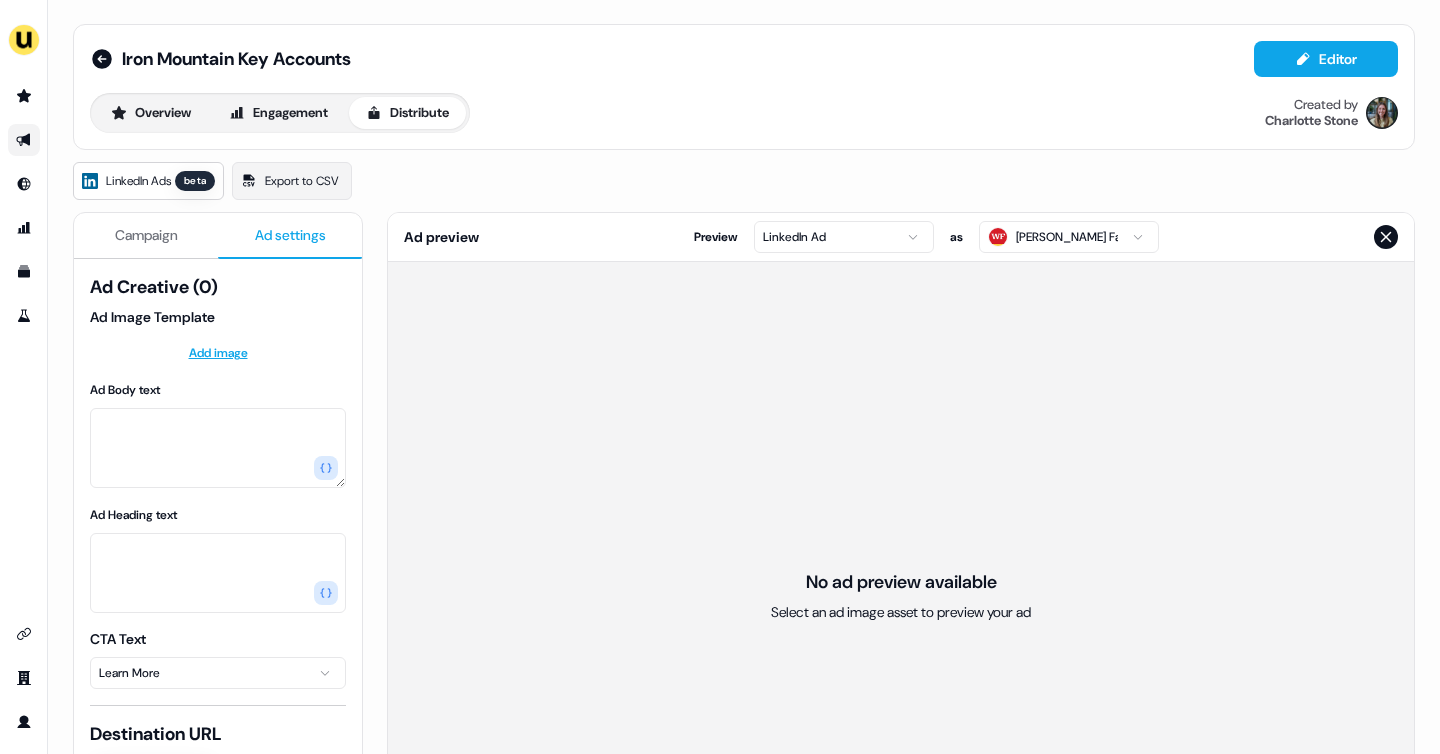 scroll, scrollTop: 10, scrollLeft: 0, axis: vertical 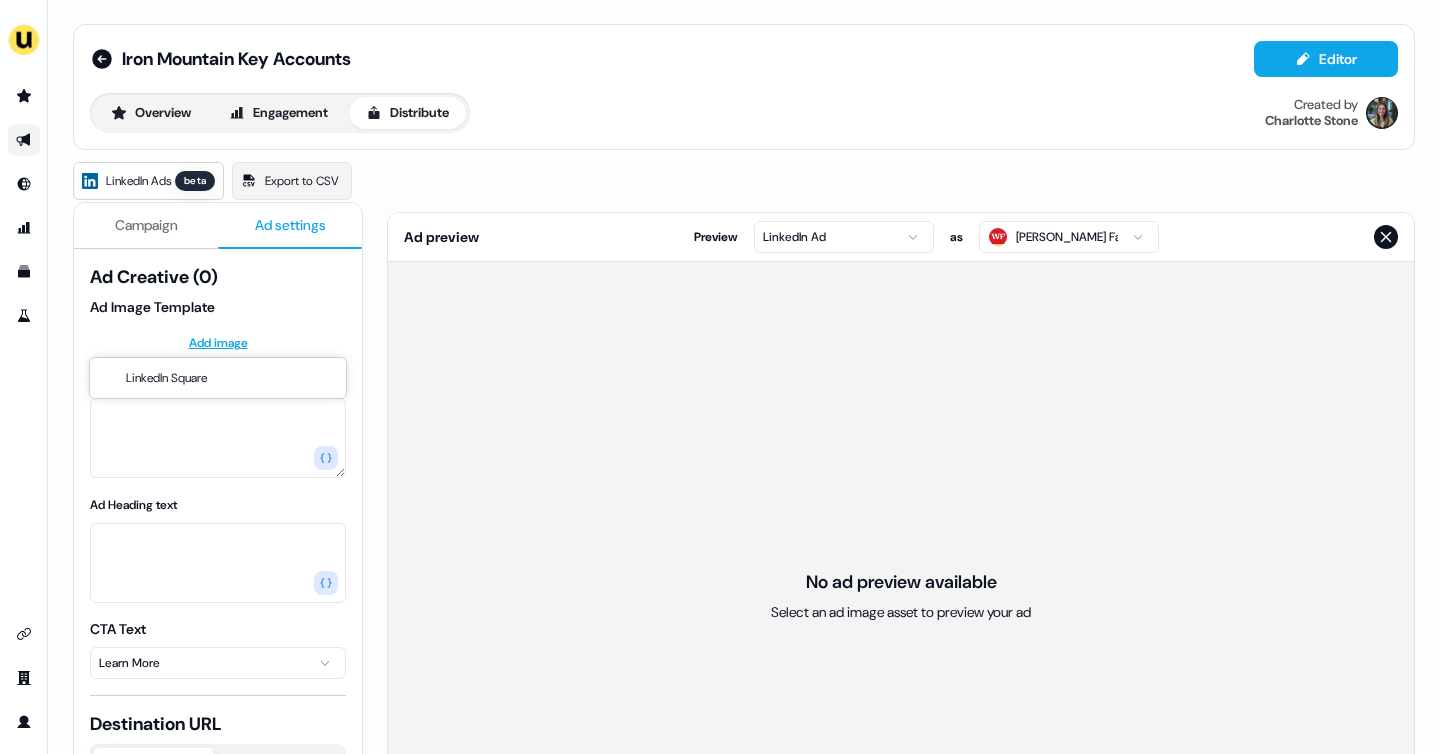 click on "For the best experience switch devices to a bigger screen. Go to Userled.io Iron Mountain Key Accounts  Editor Overview Engagement Distribute Created by Charlotte   Stone LinkedIn Ads beta Export to CSV Campaign Ad settings Ad Creative (0) Ad Image Template Add image Ad Body text Ad Heading text CTA Text Learn More Destination URL Automatic Custom URL Automatically pair each generated Landing Page with it’s generated Image counterpart from this Outbound Experience. Landing Page Template Select template Ad preview Preview LinkedIn Ad as Wells Fargo No ad preview available Select an ad image asset to preview your ad LinkedIn Square" at bounding box center [720, 377] 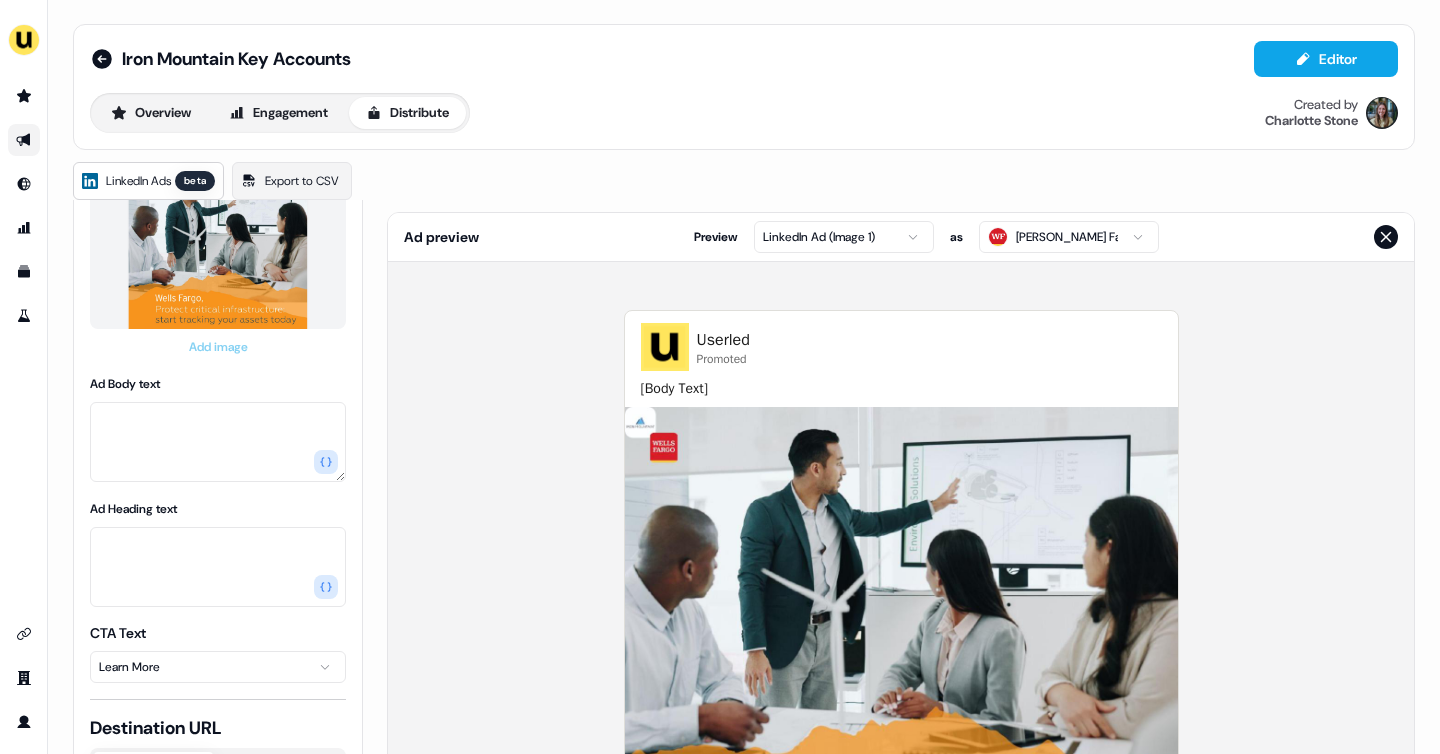 scroll, scrollTop: 208, scrollLeft: 0, axis: vertical 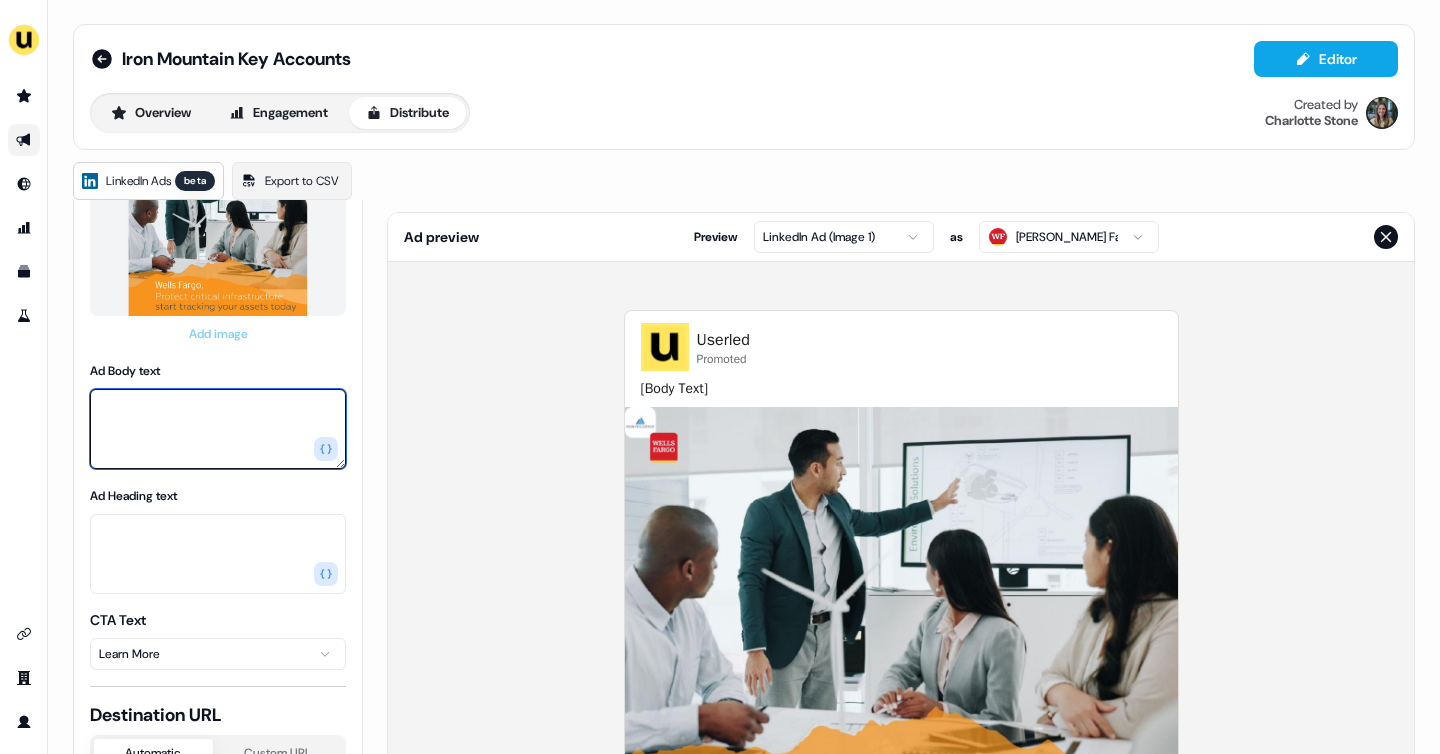 click on "Ad Body text" at bounding box center [218, 429] 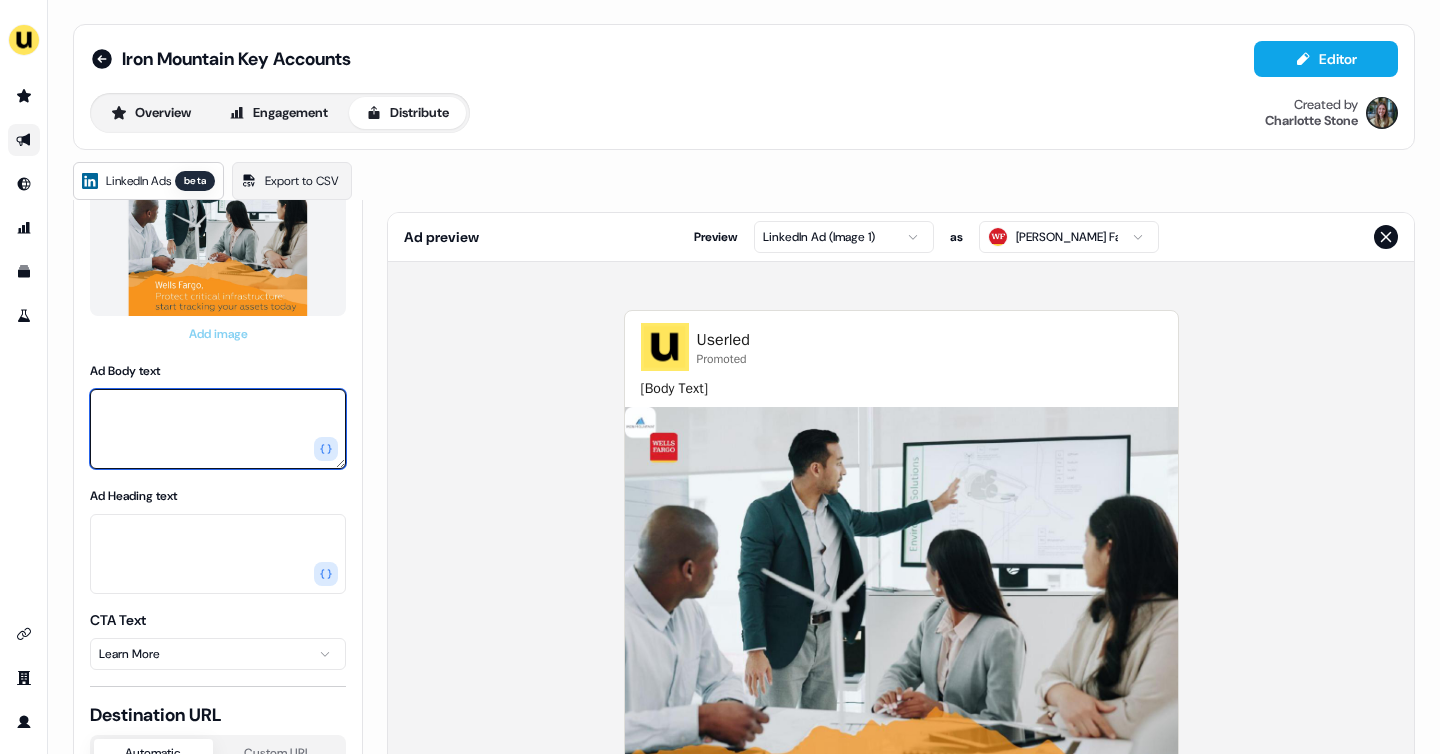type on "*" 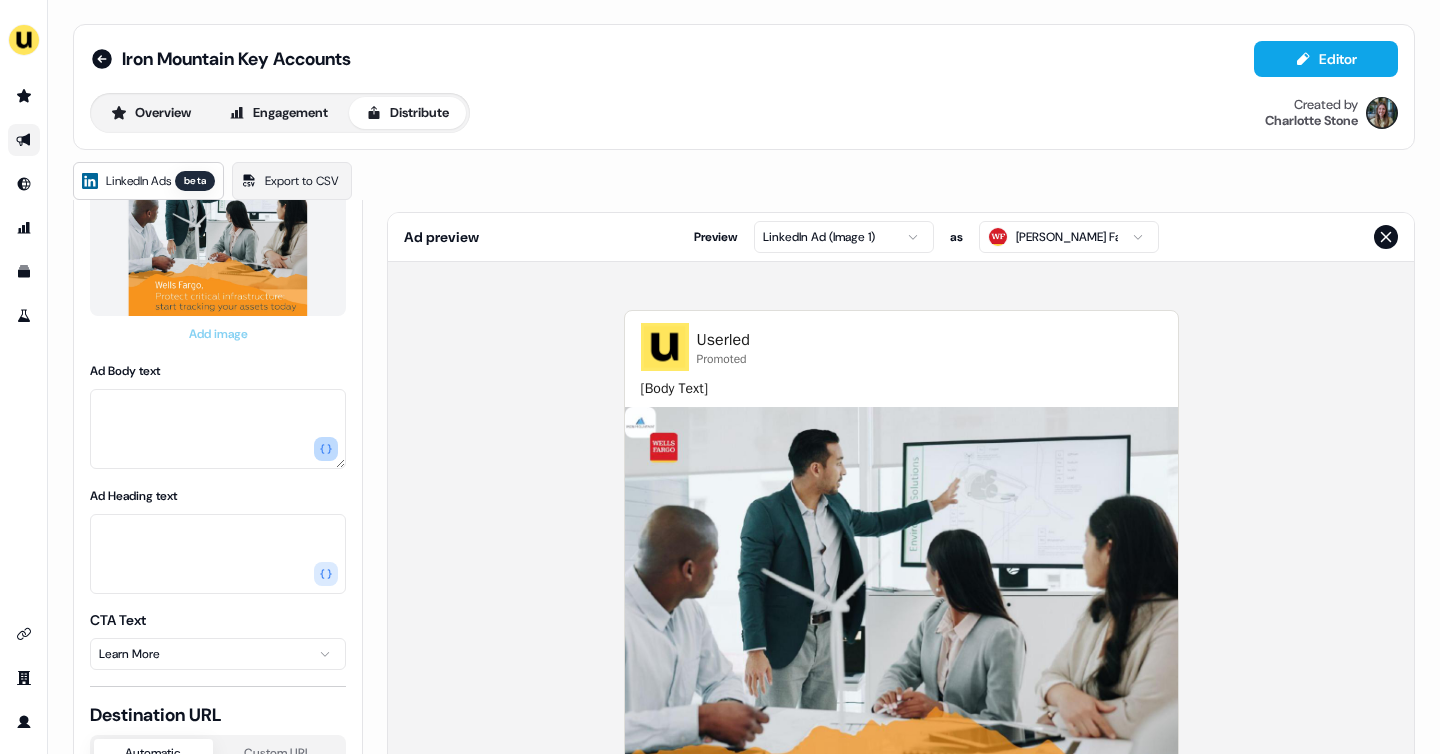 click 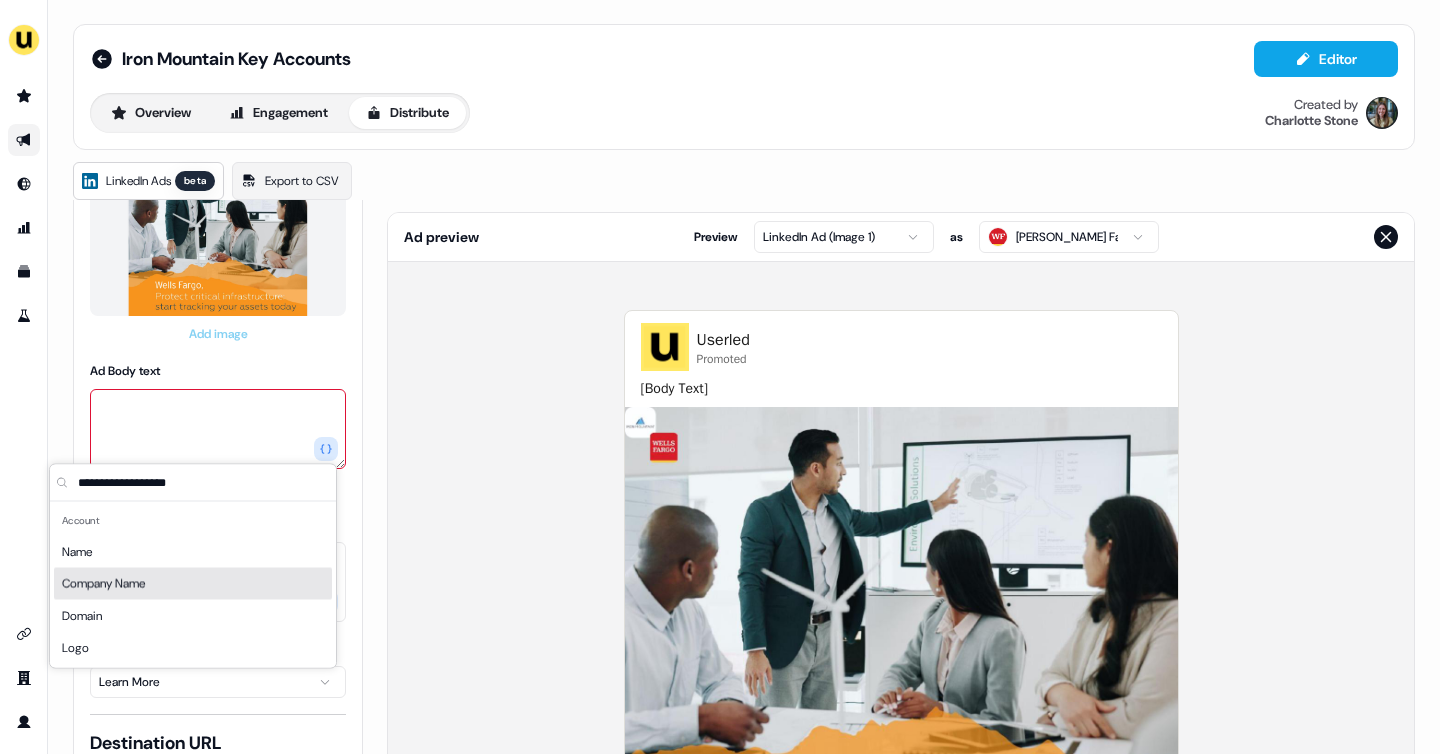 click on "Company Name" at bounding box center [103, 584] 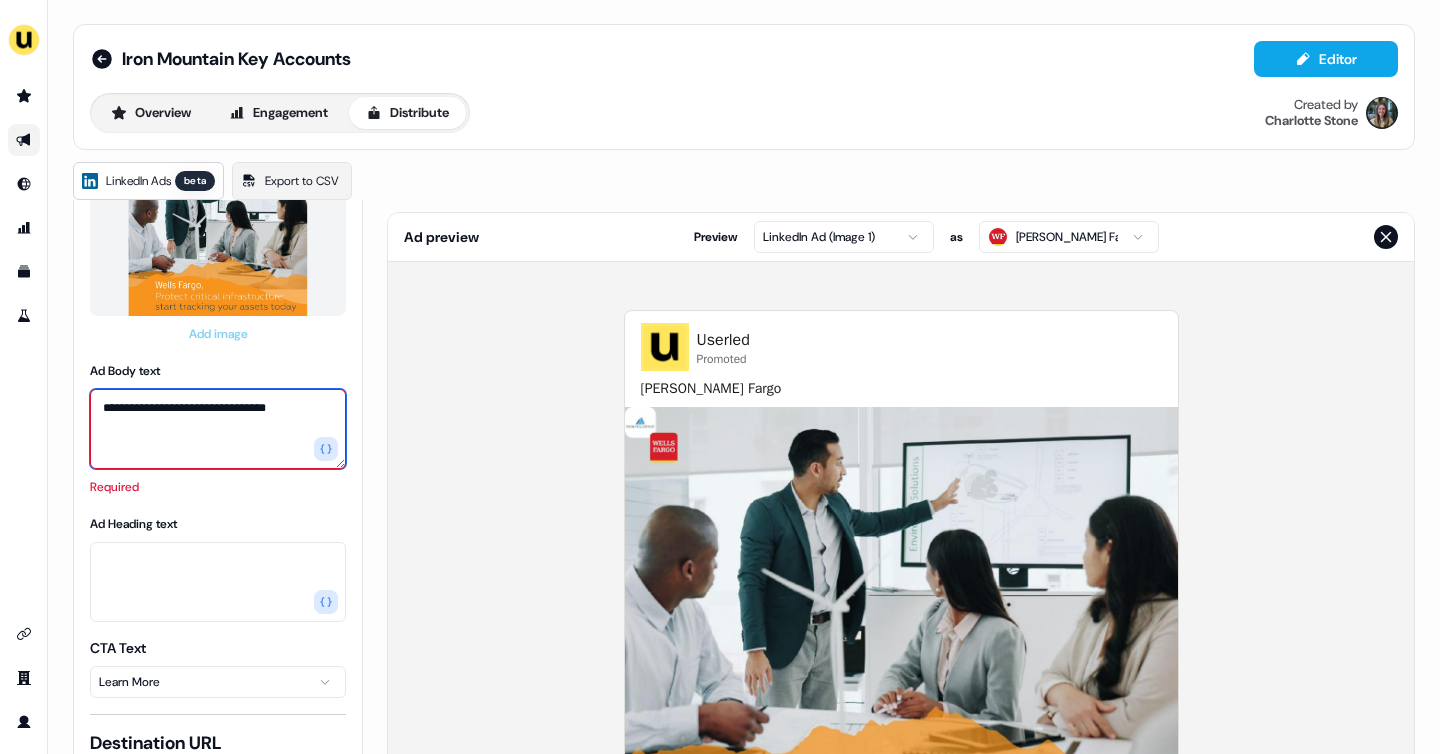 click on "**********" at bounding box center [218, 429] 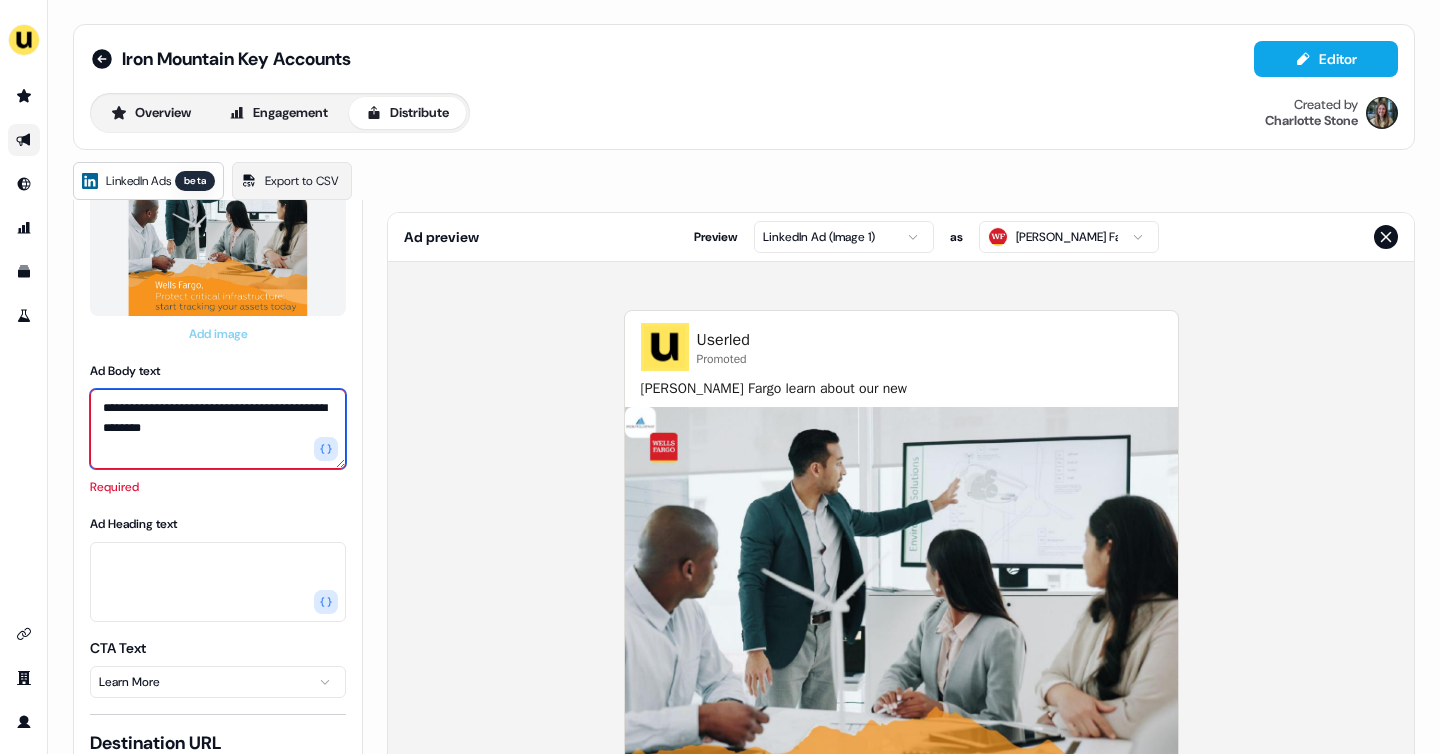 click on "**********" at bounding box center (218, 429) 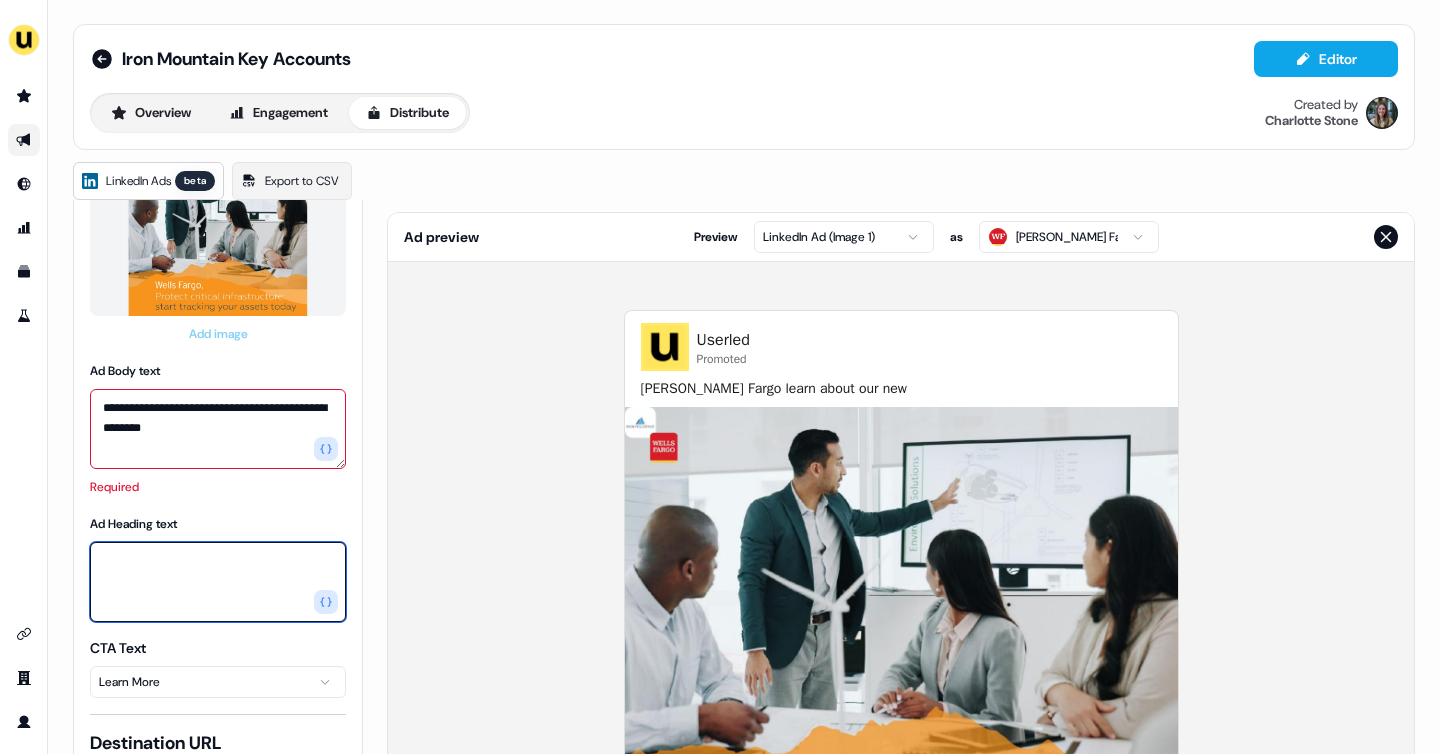 click on "**********" at bounding box center [218, 398] 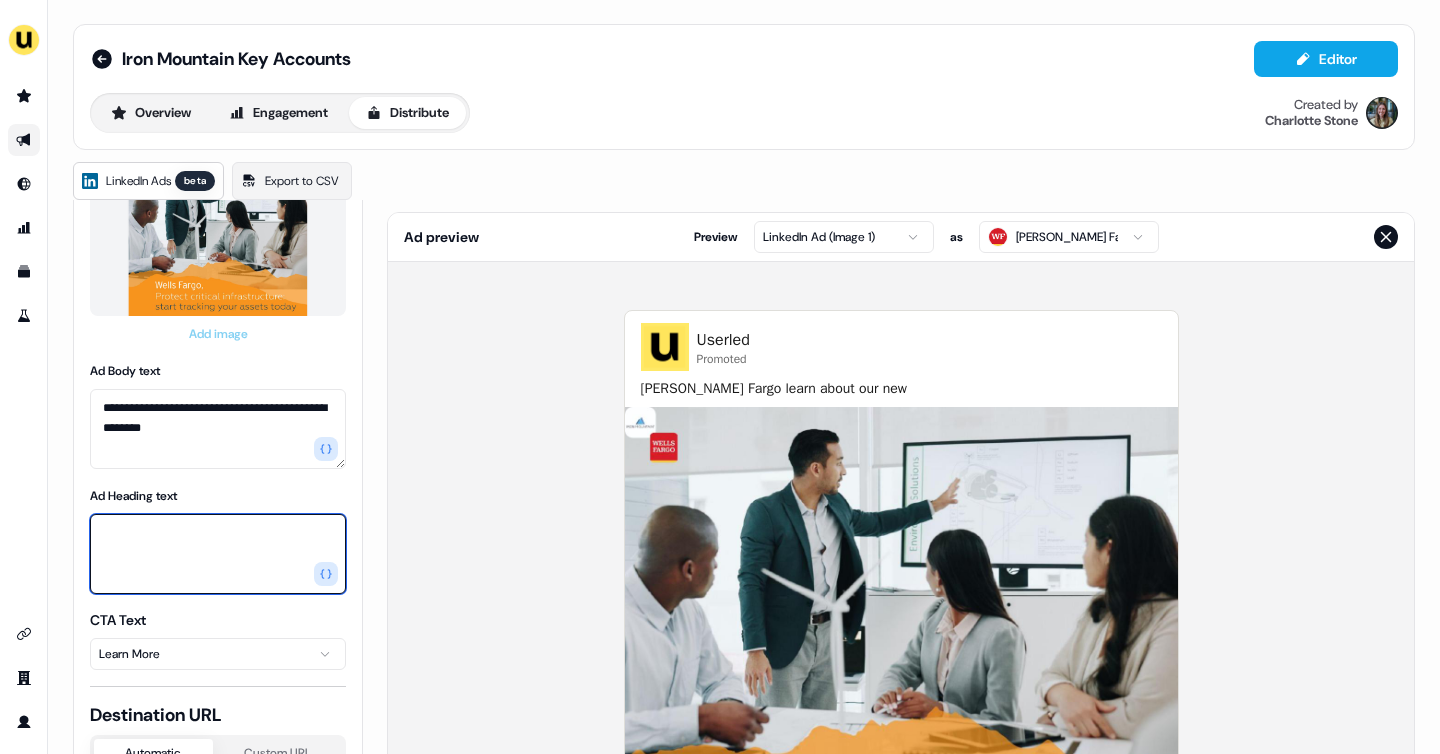 paste on "**********" 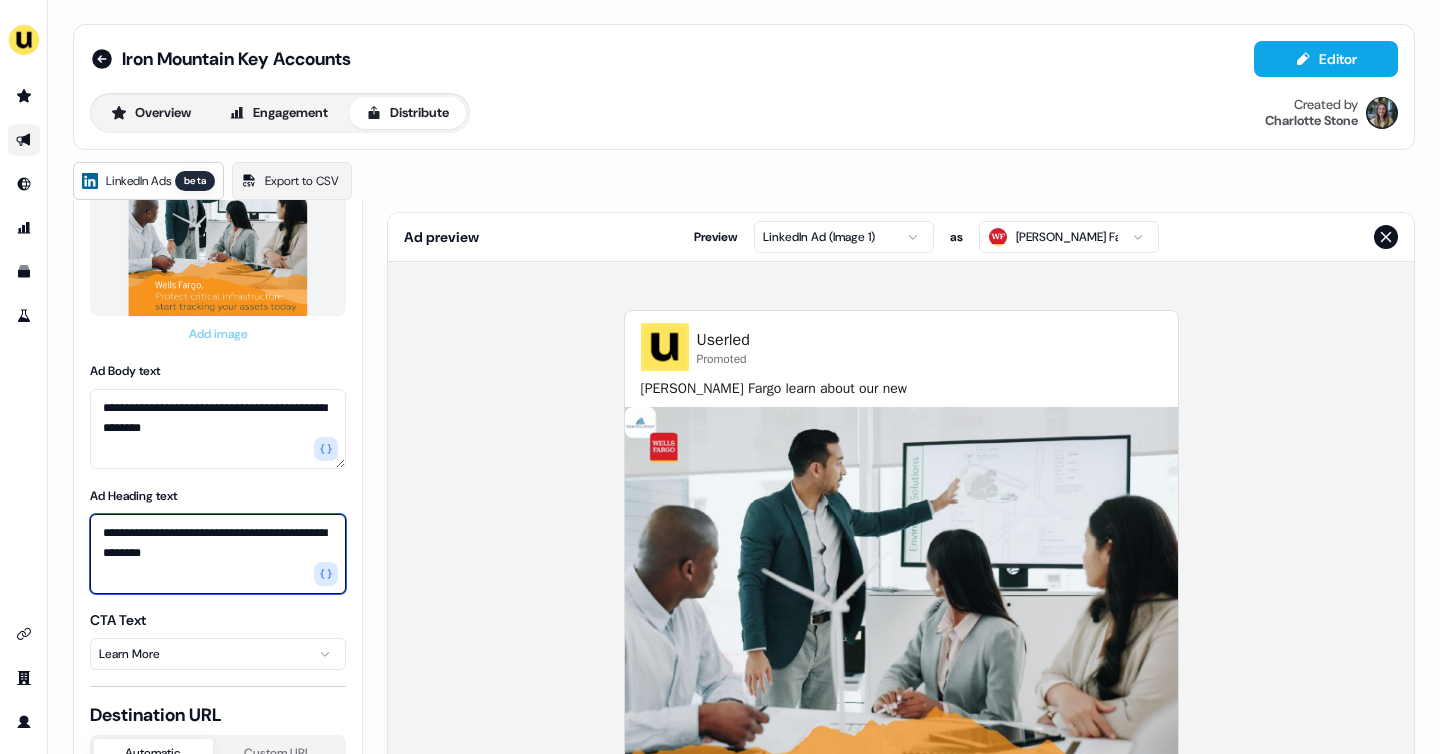 type on "**********" 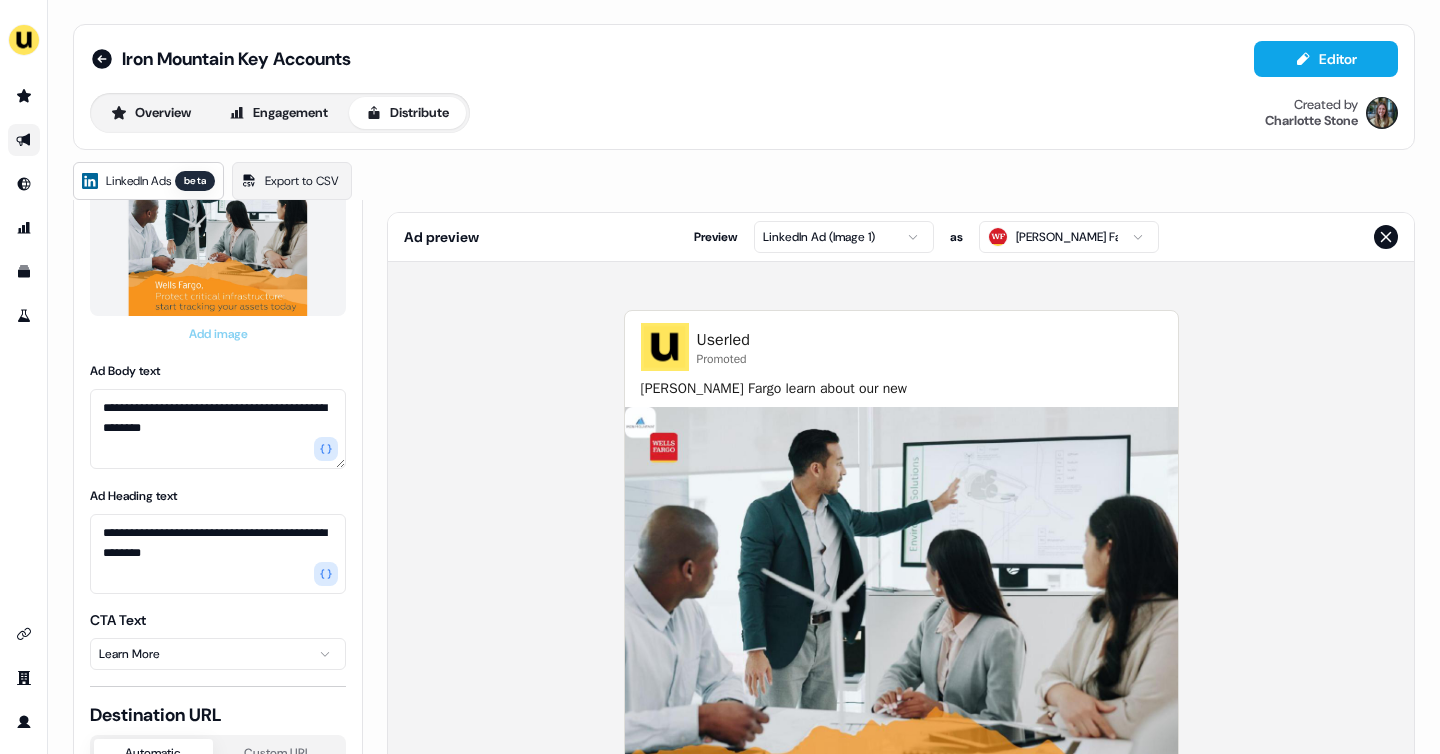 click on "**********" at bounding box center (720, 377) 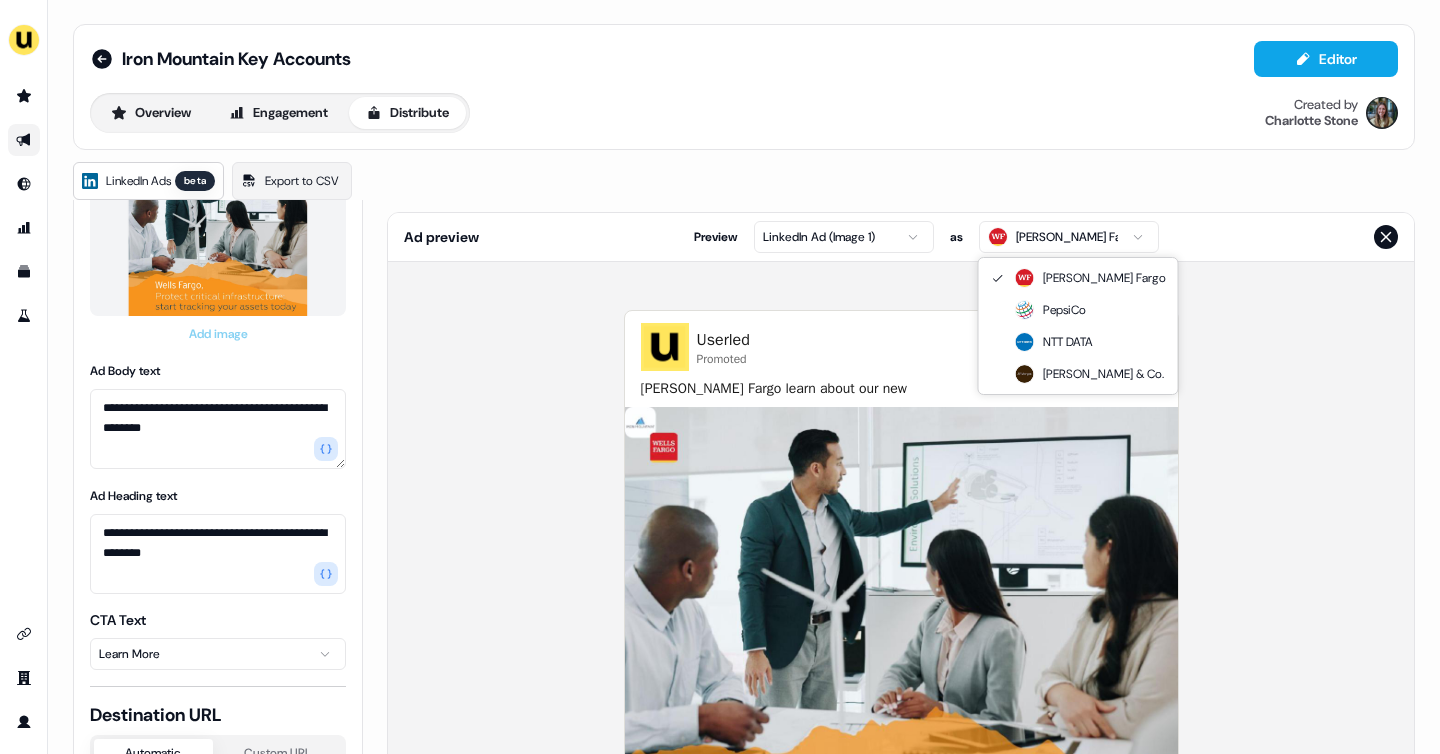 click on "**********" at bounding box center [720, 377] 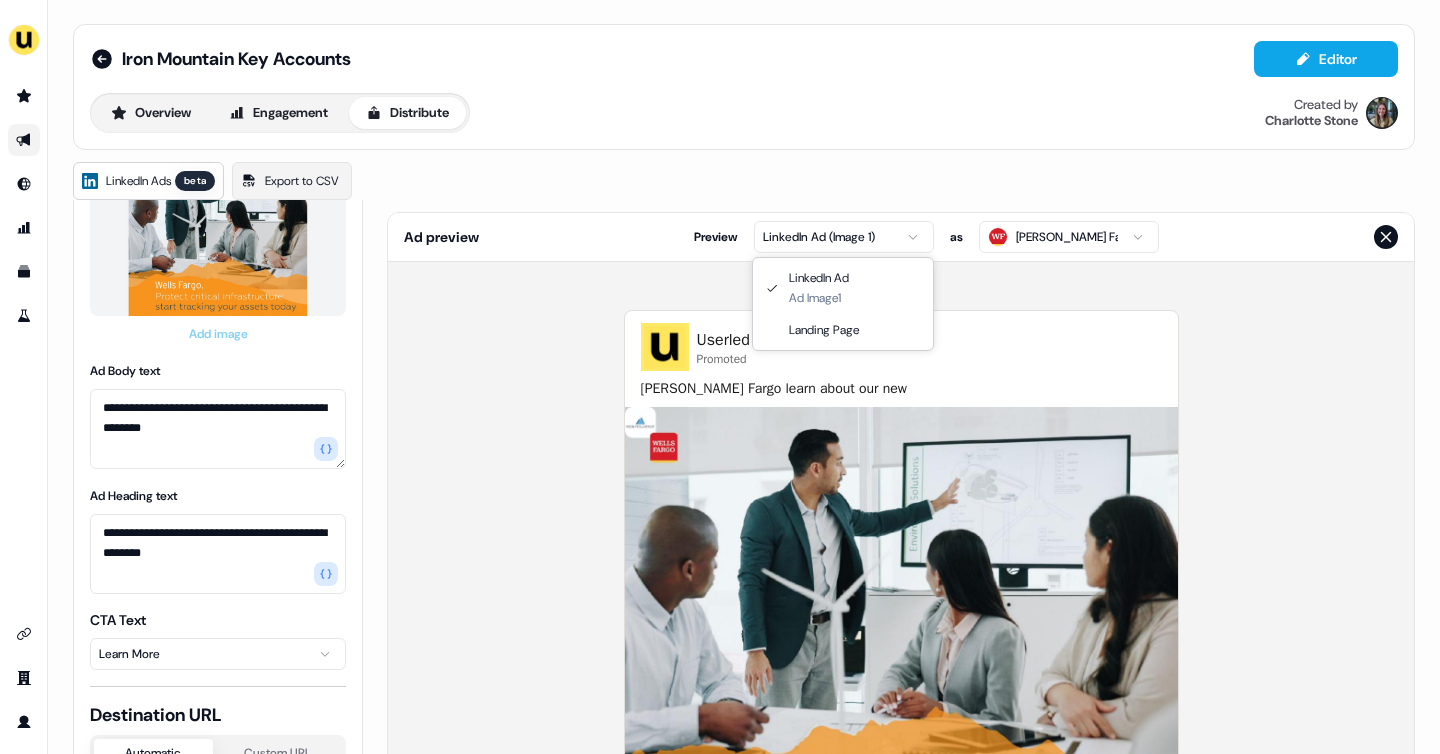 click on "**********" at bounding box center (720, 377) 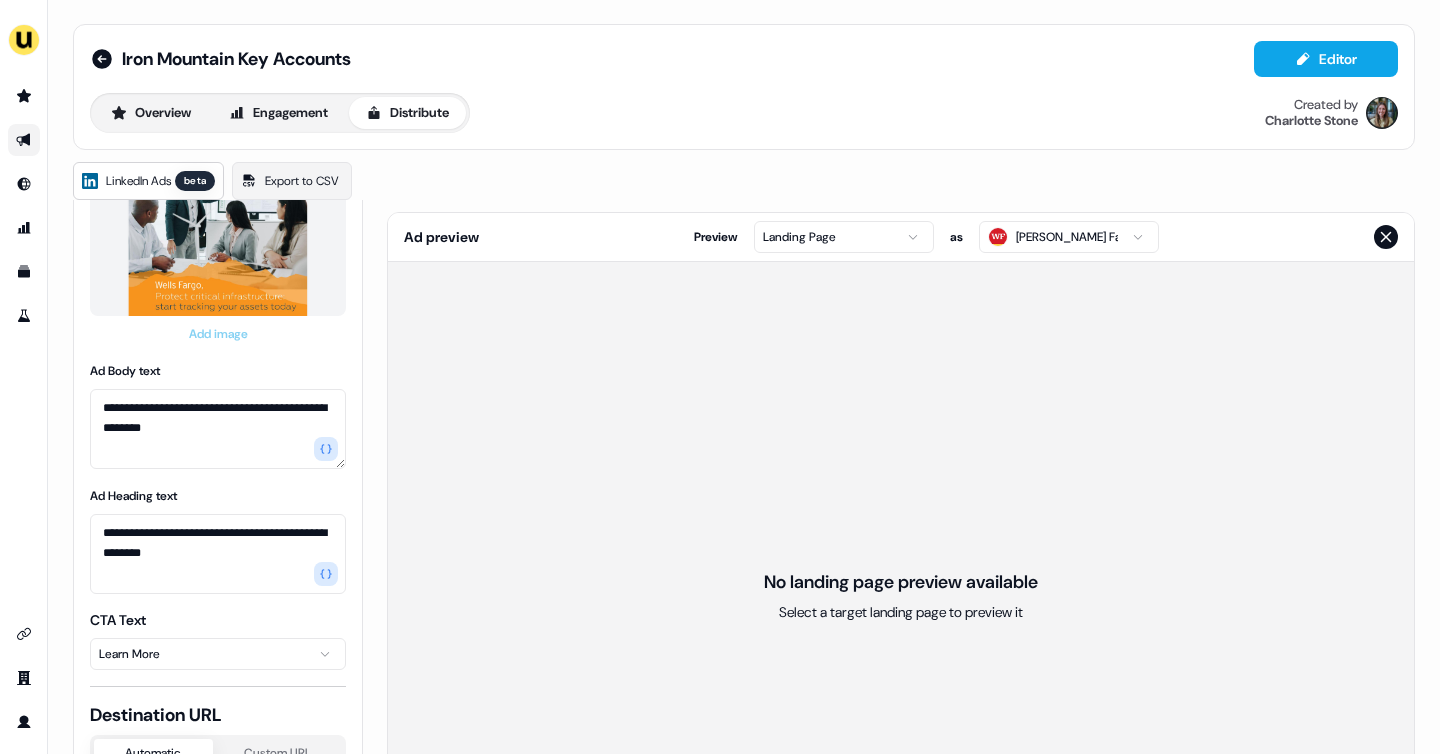 scroll, scrollTop: 200, scrollLeft: 0, axis: vertical 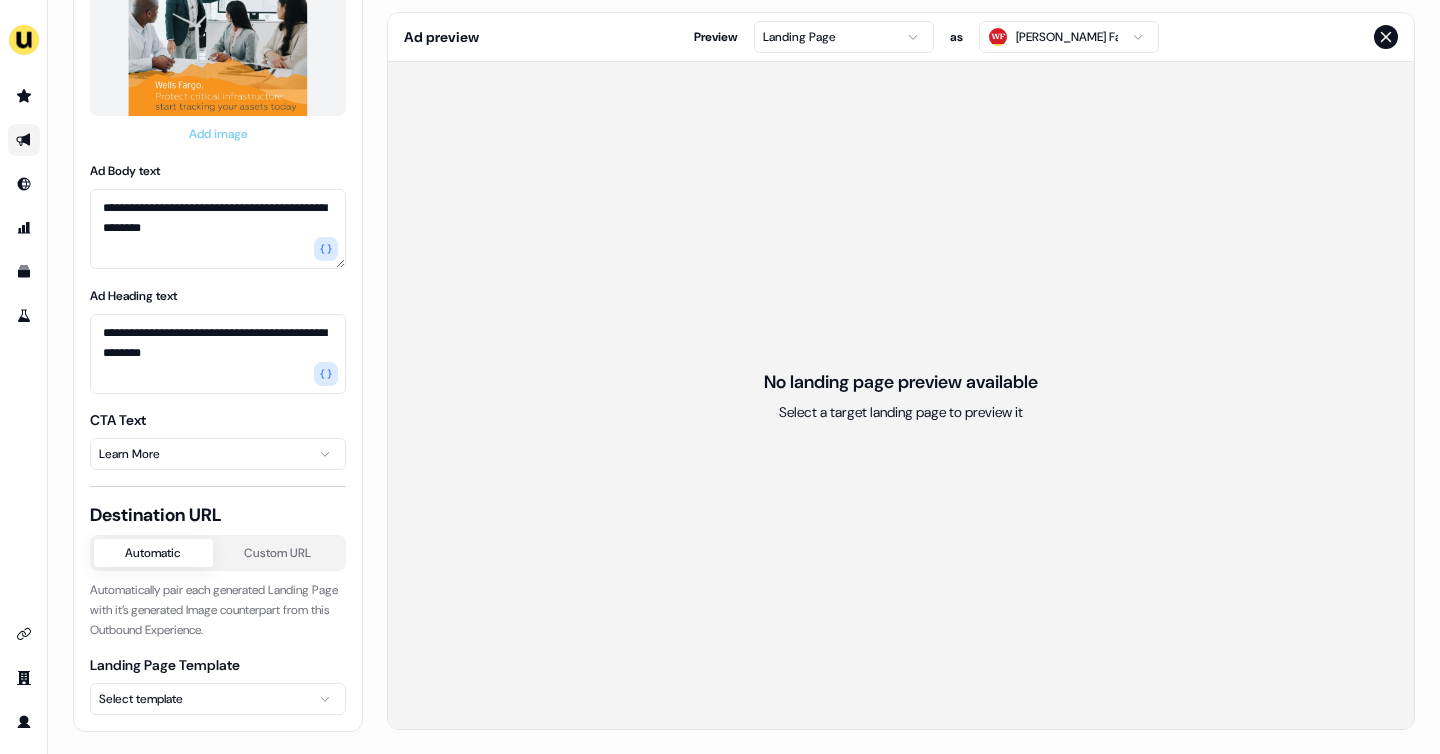 click on "Landing Page Template Select template" at bounding box center [218, 685] 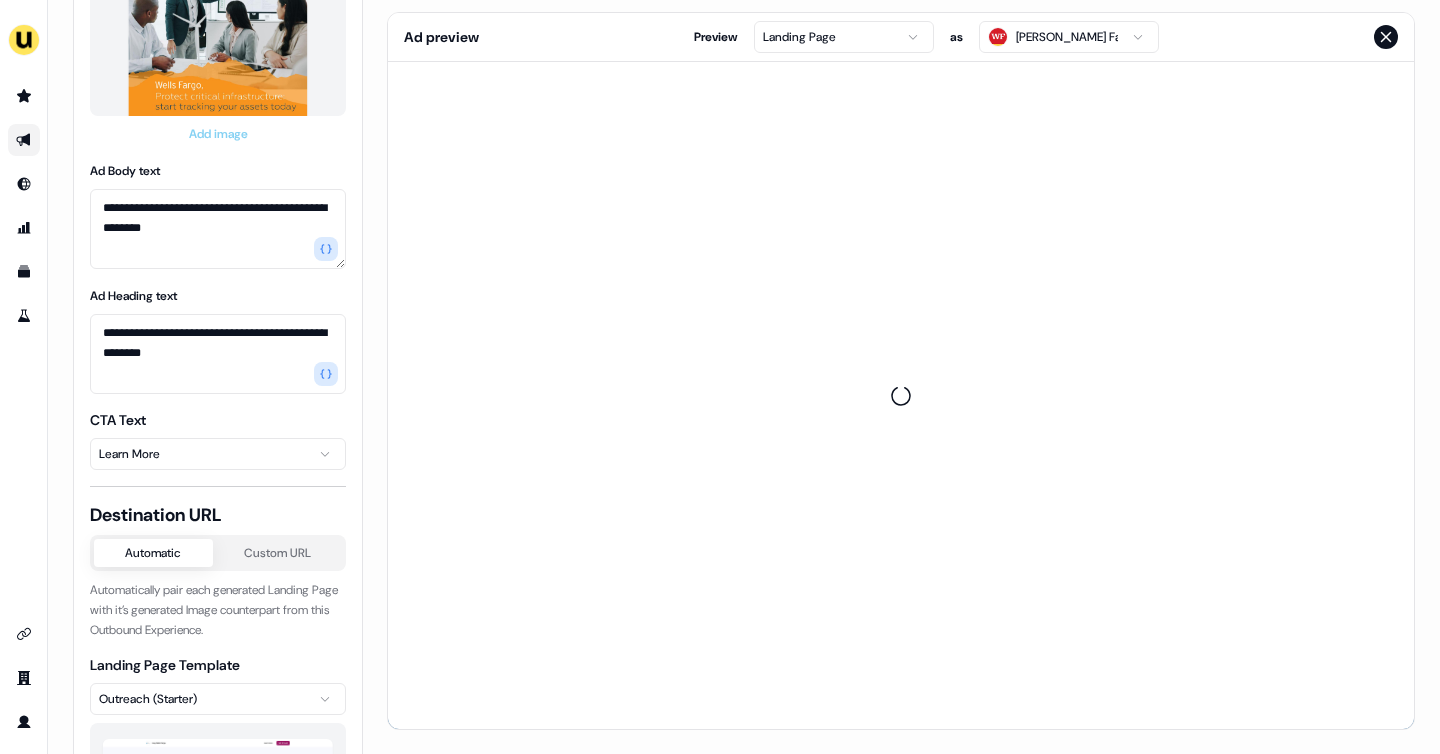 scroll, scrollTop: 0, scrollLeft: 0, axis: both 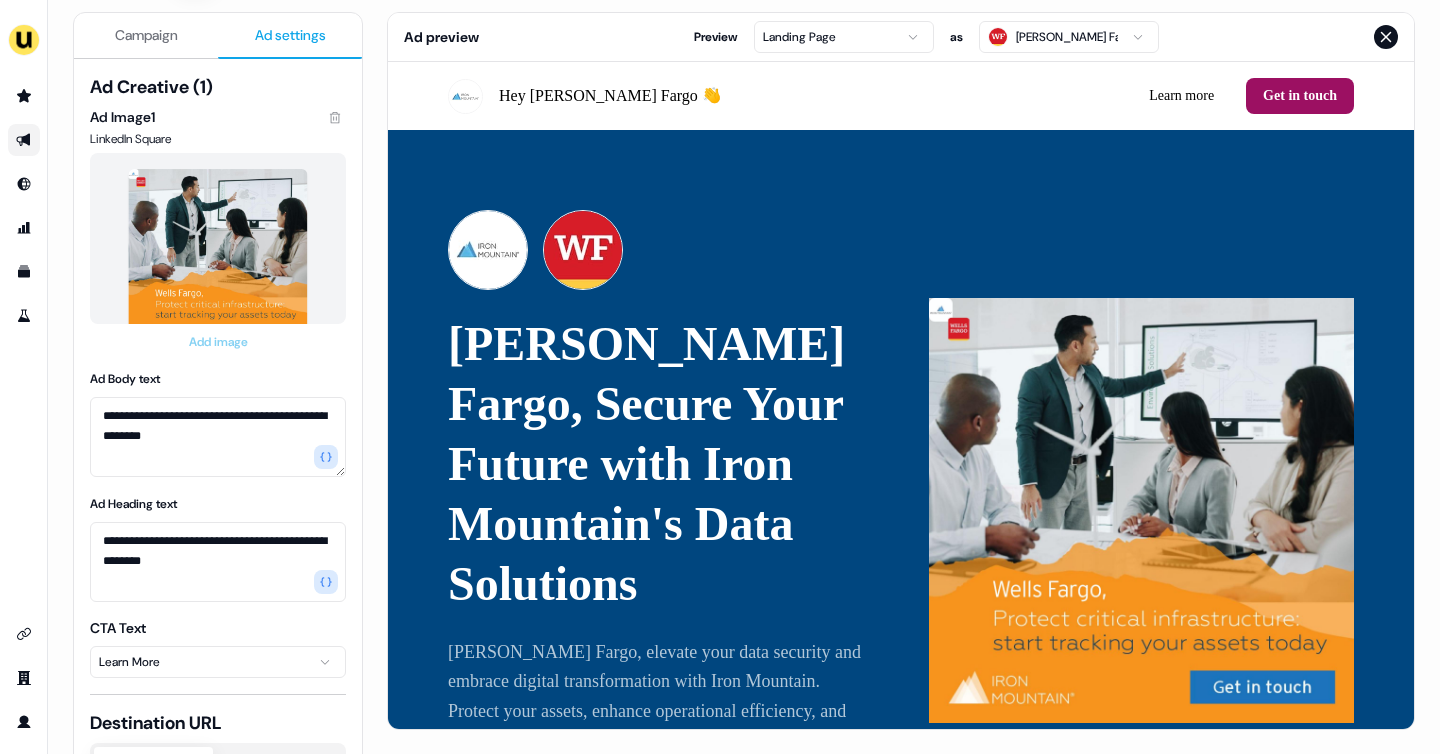 click at bounding box center [24, 140] 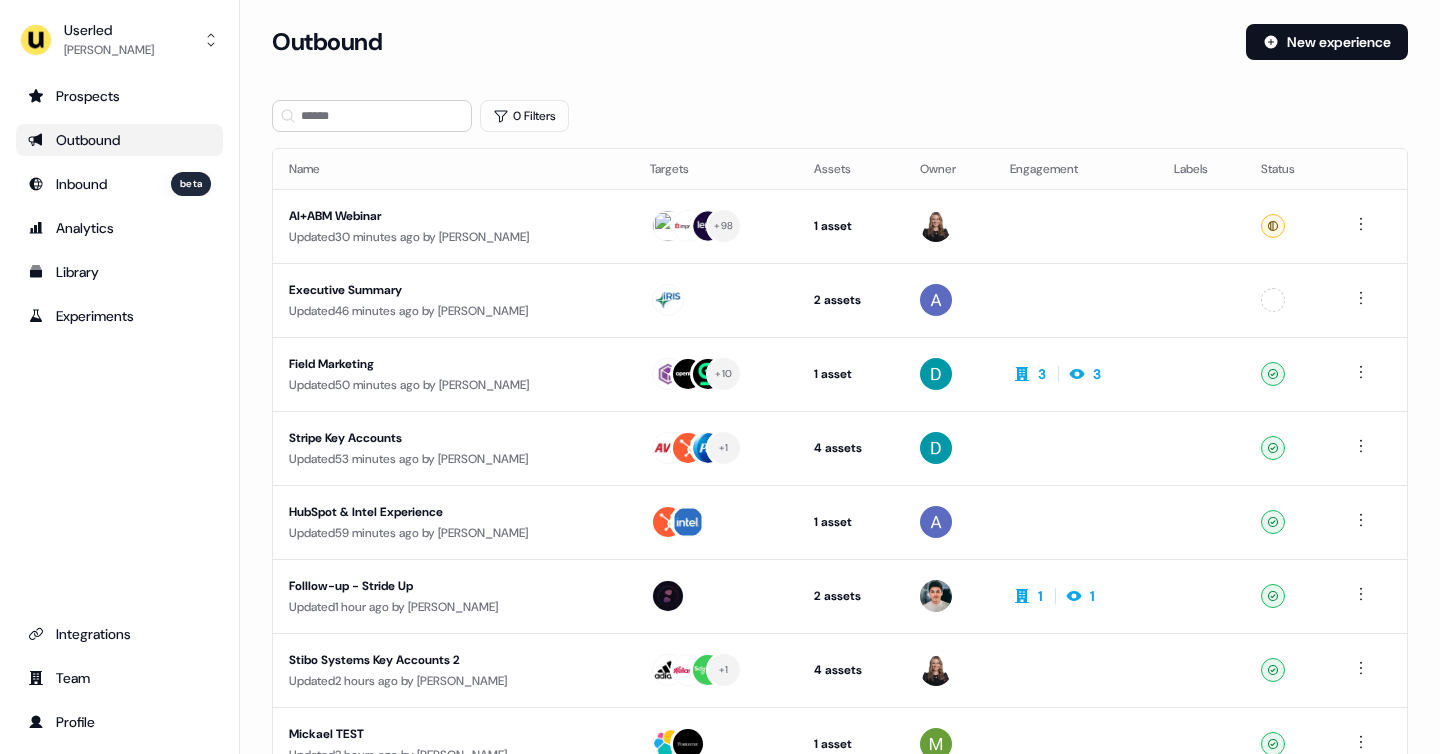 scroll, scrollTop: 0, scrollLeft: 0, axis: both 